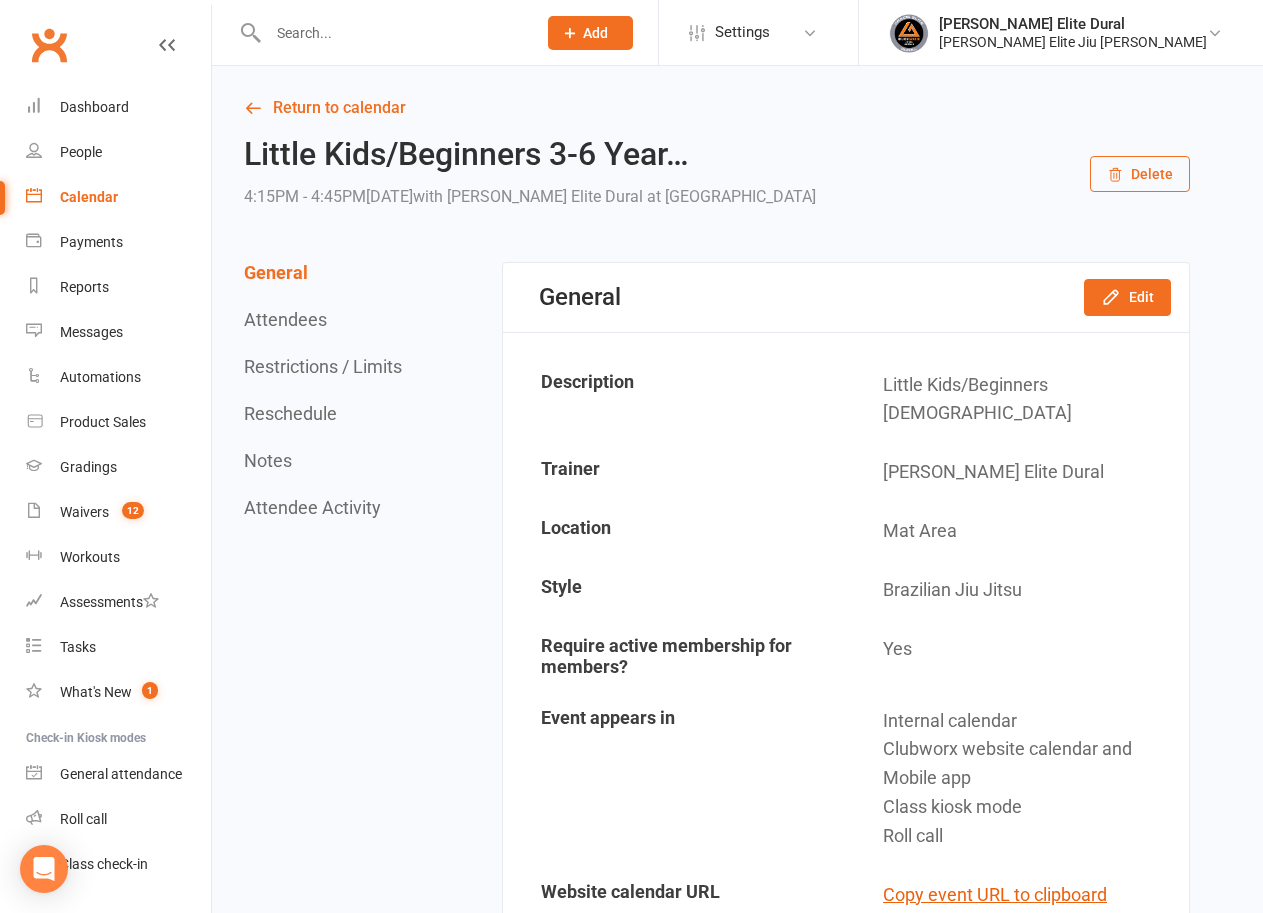 scroll, scrollTop: 0, scrollLeft: 0, axis: both 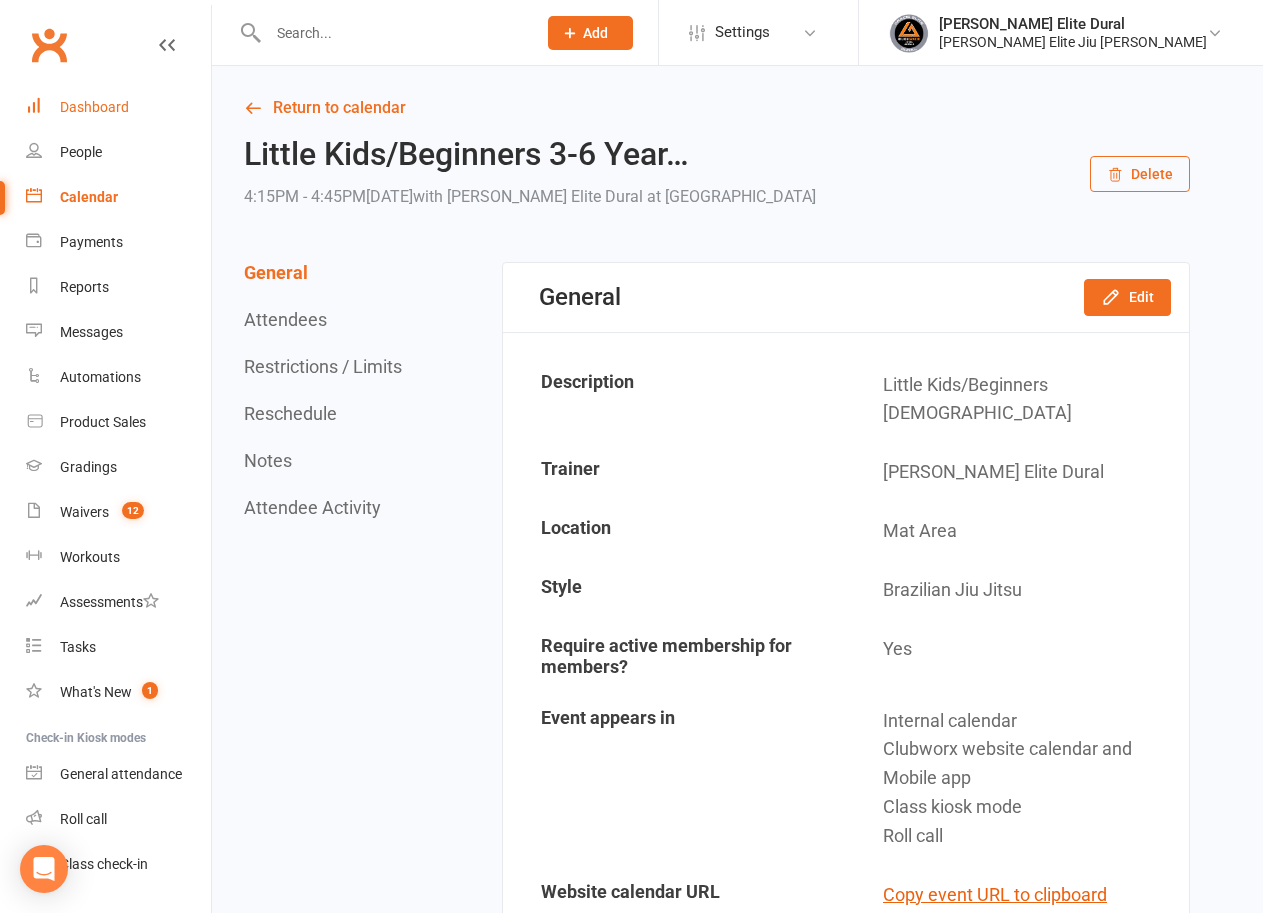 click on "Dashboard" at bounding box center [94, 107] 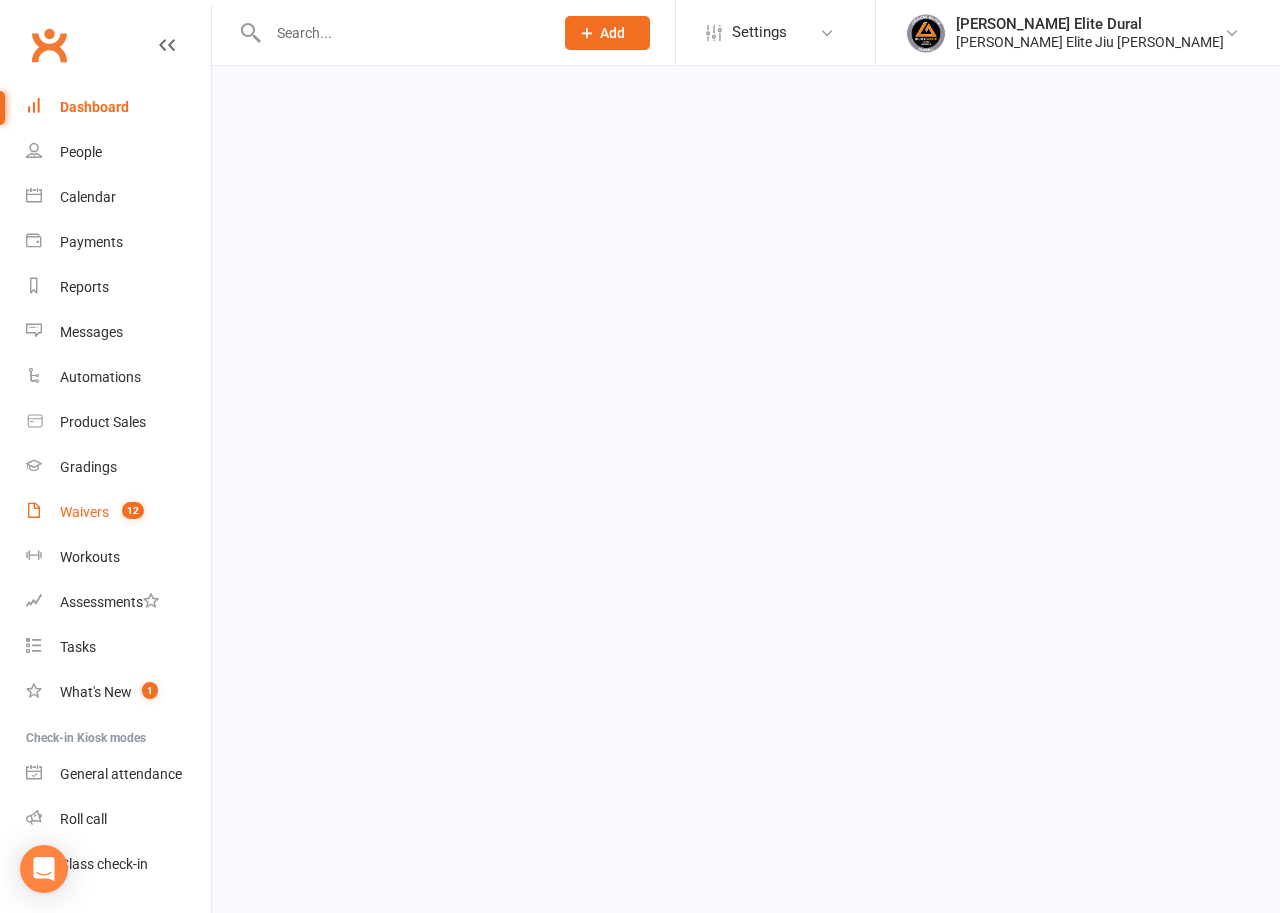 click on "Waivers" at bounding box center (84, 512) 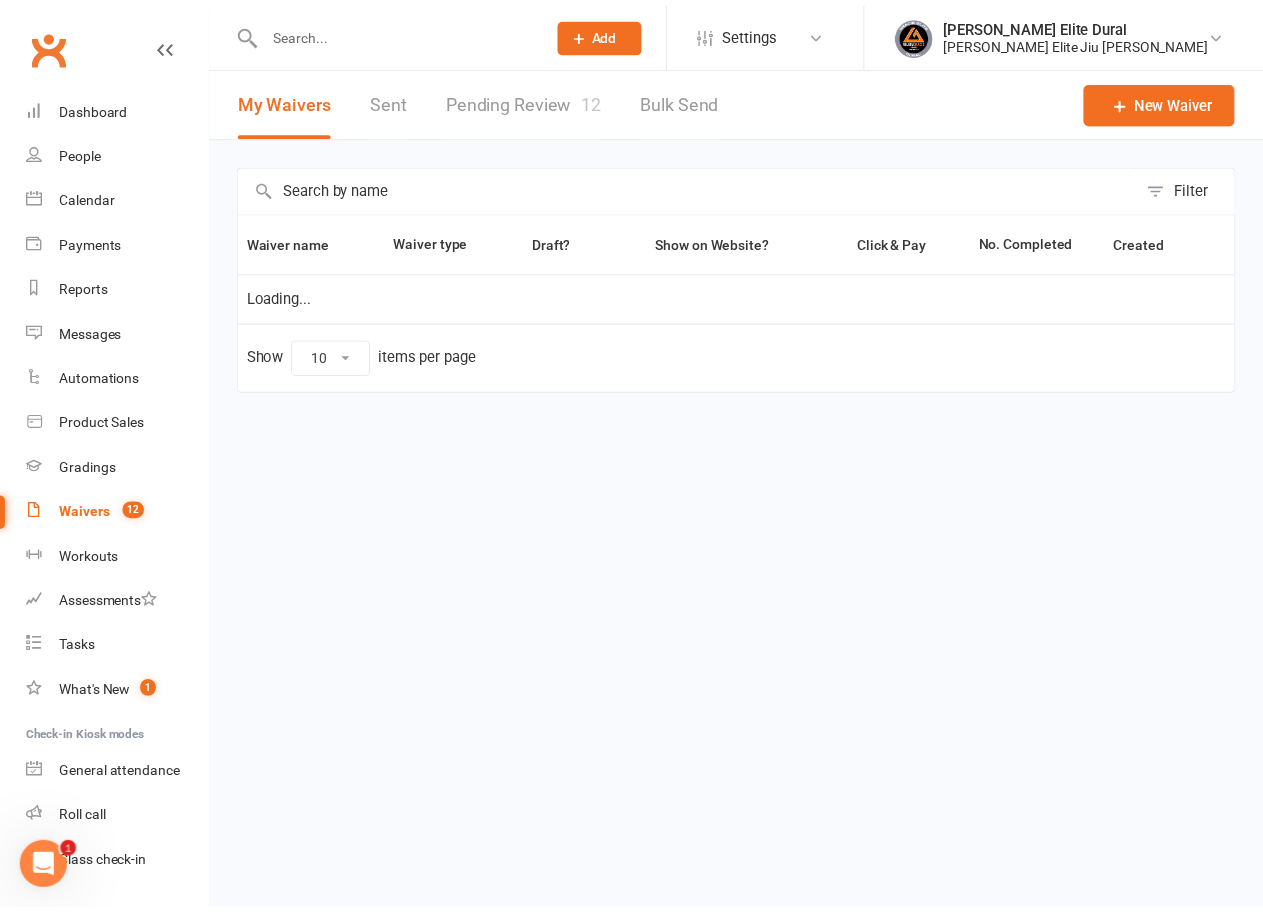 scroll, scrollTop: 0, scrollLeft: 0, axis: both 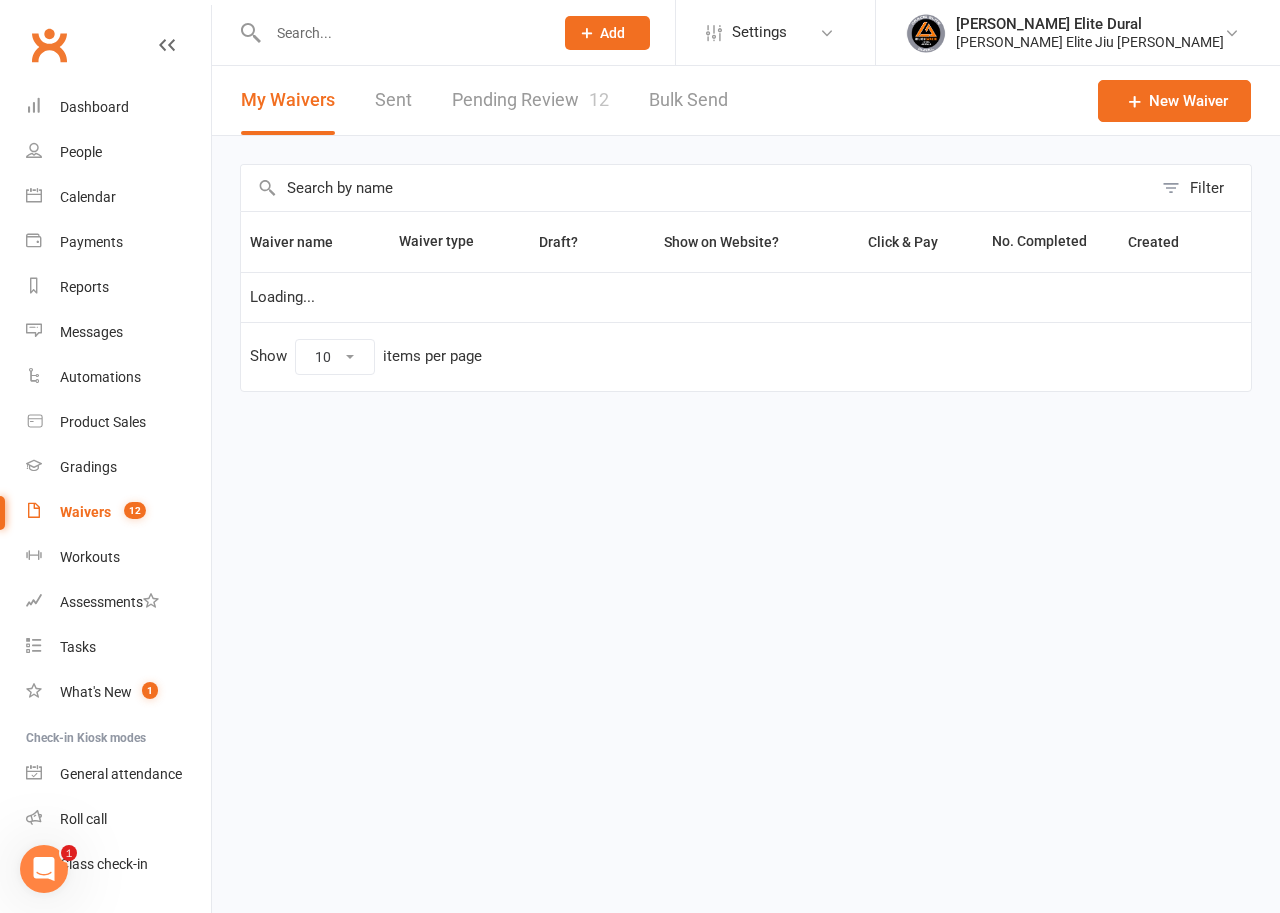 select on "100" 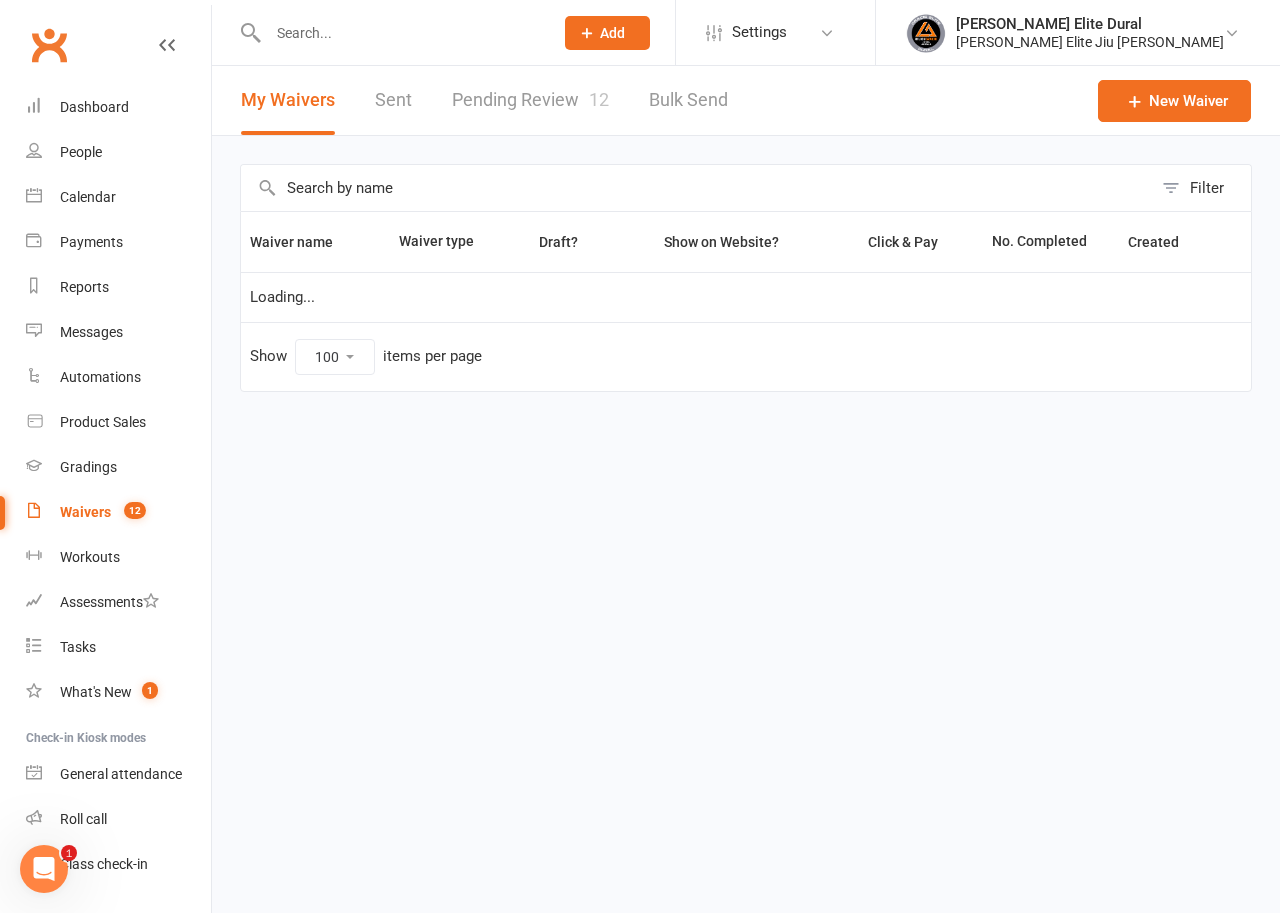 click on "Pending Review 12" at bounding box center [530, 100] 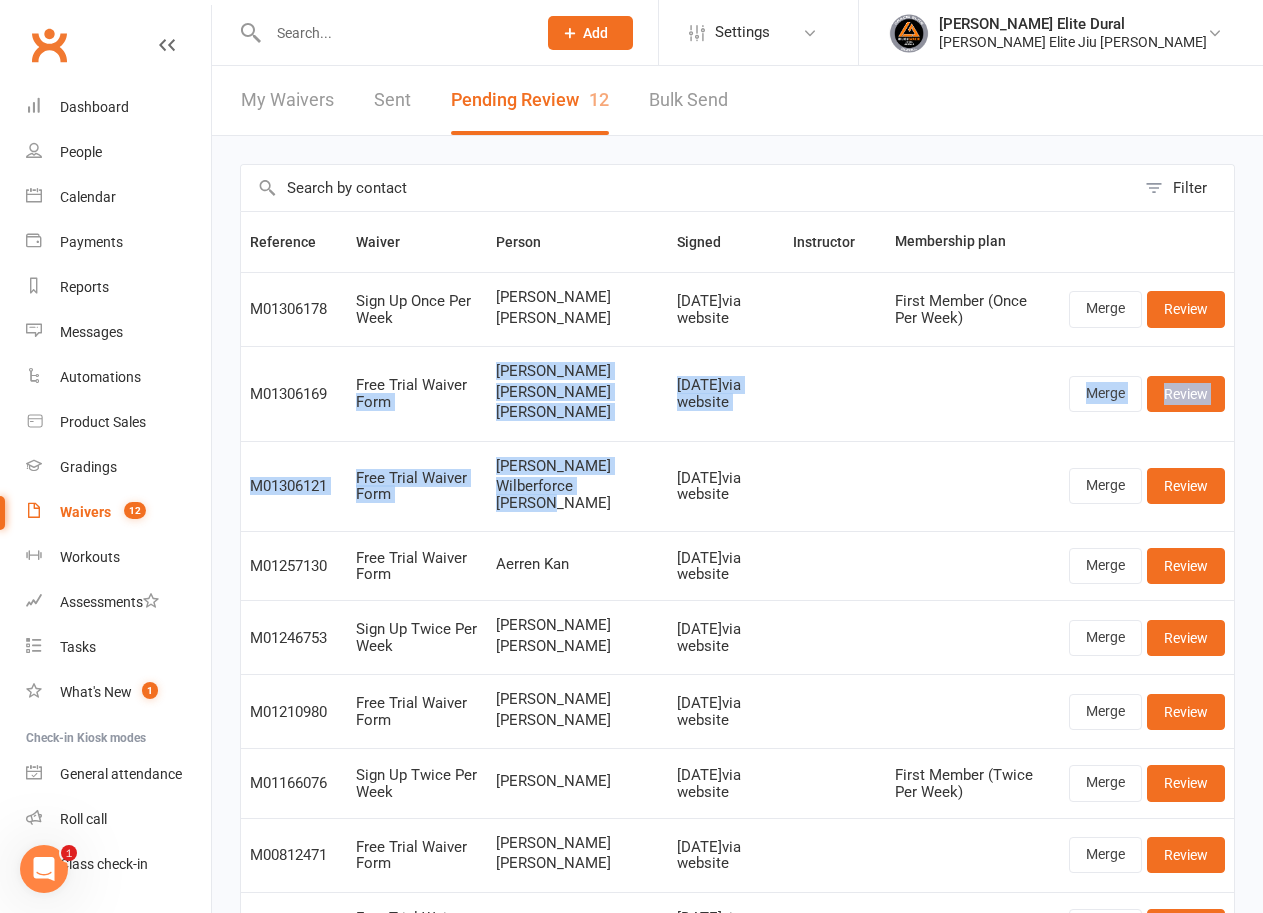 drag, startPoint x: 596, startPoint y: 516, endPoint x: 481, endPoint y: 382, distance: 176.58142 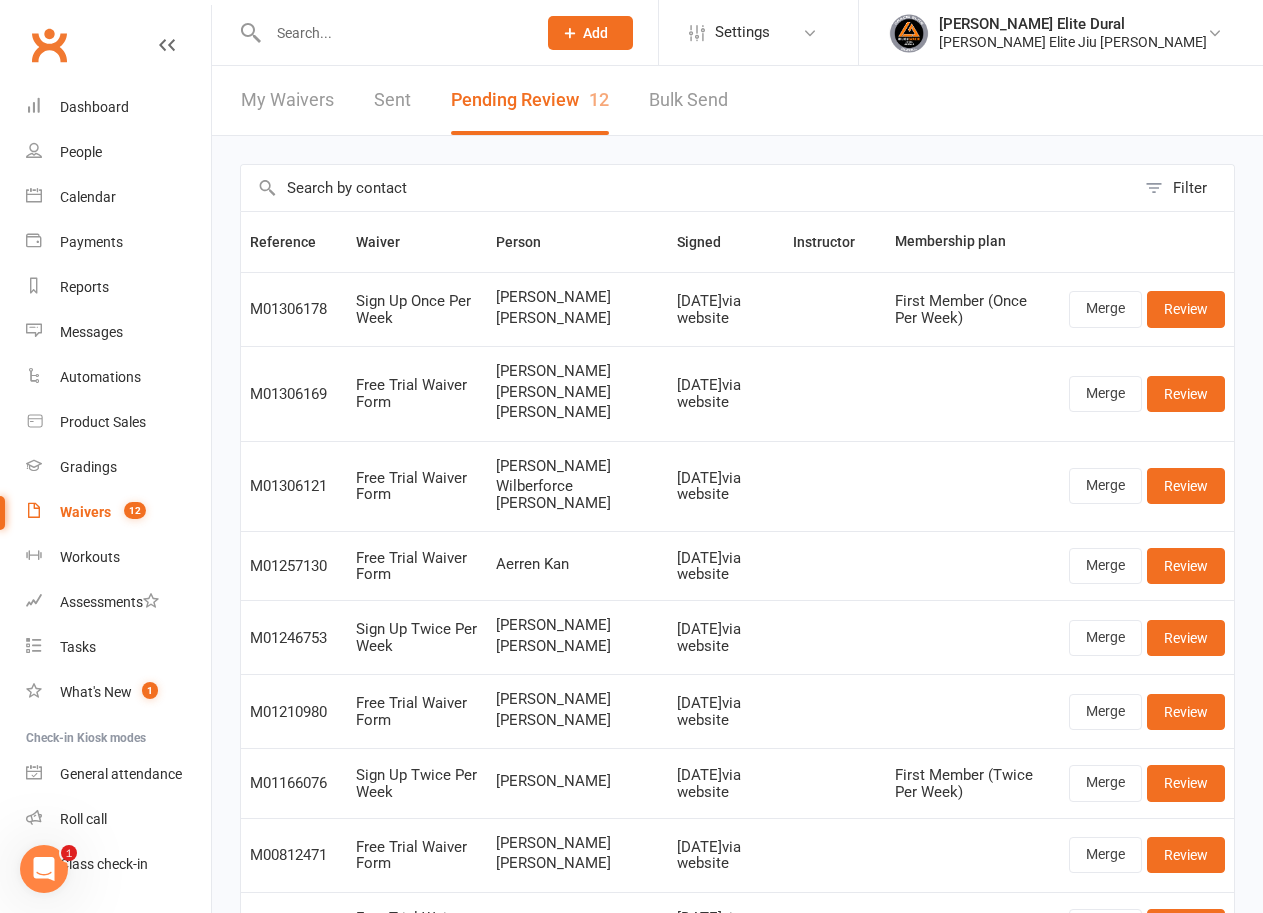 drag, startPoint x: 618, startPoint y: 420, endPoint x: 266, endPoint y: 369, distance: 355.6754 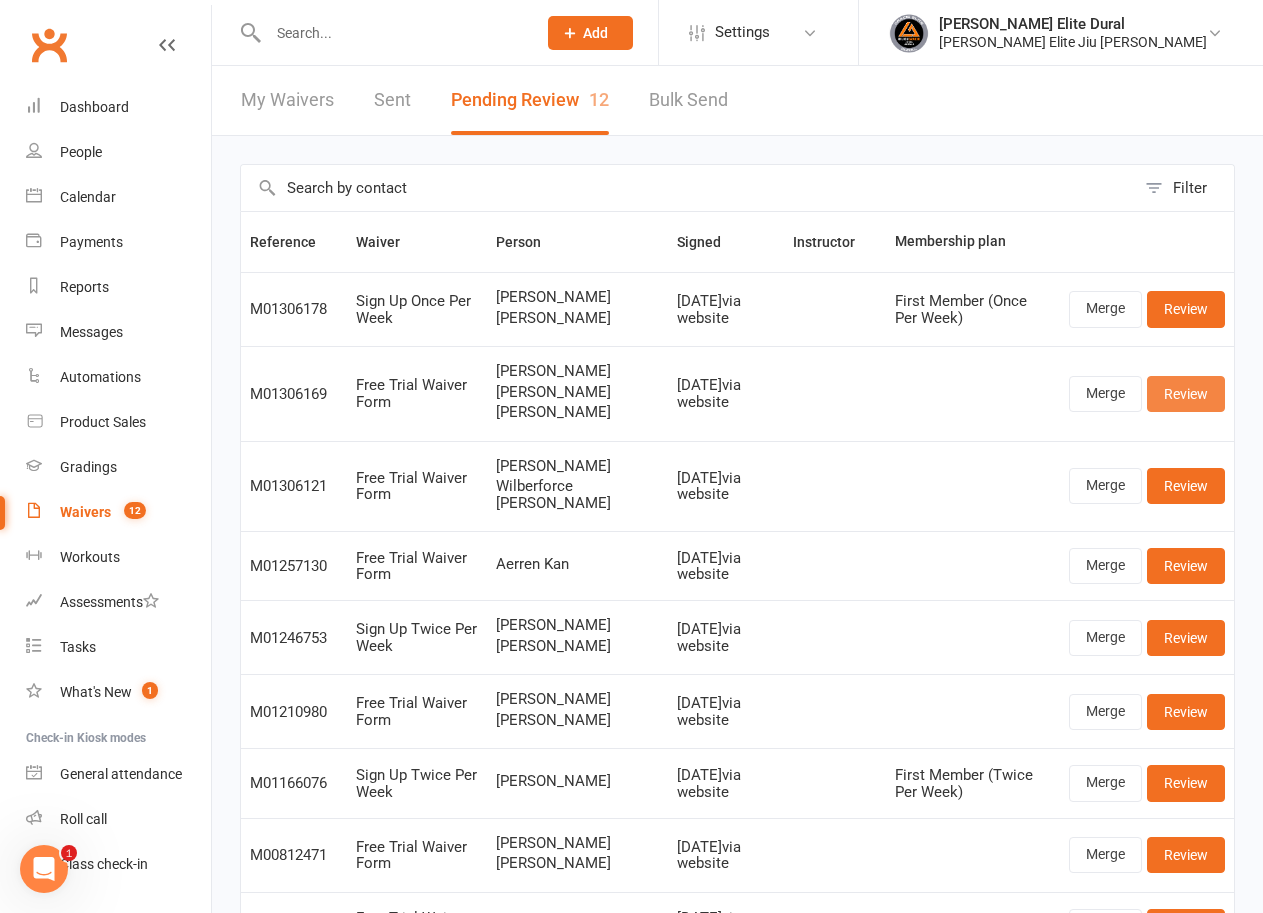 click on "Review" at bounding box center [1186, 394] 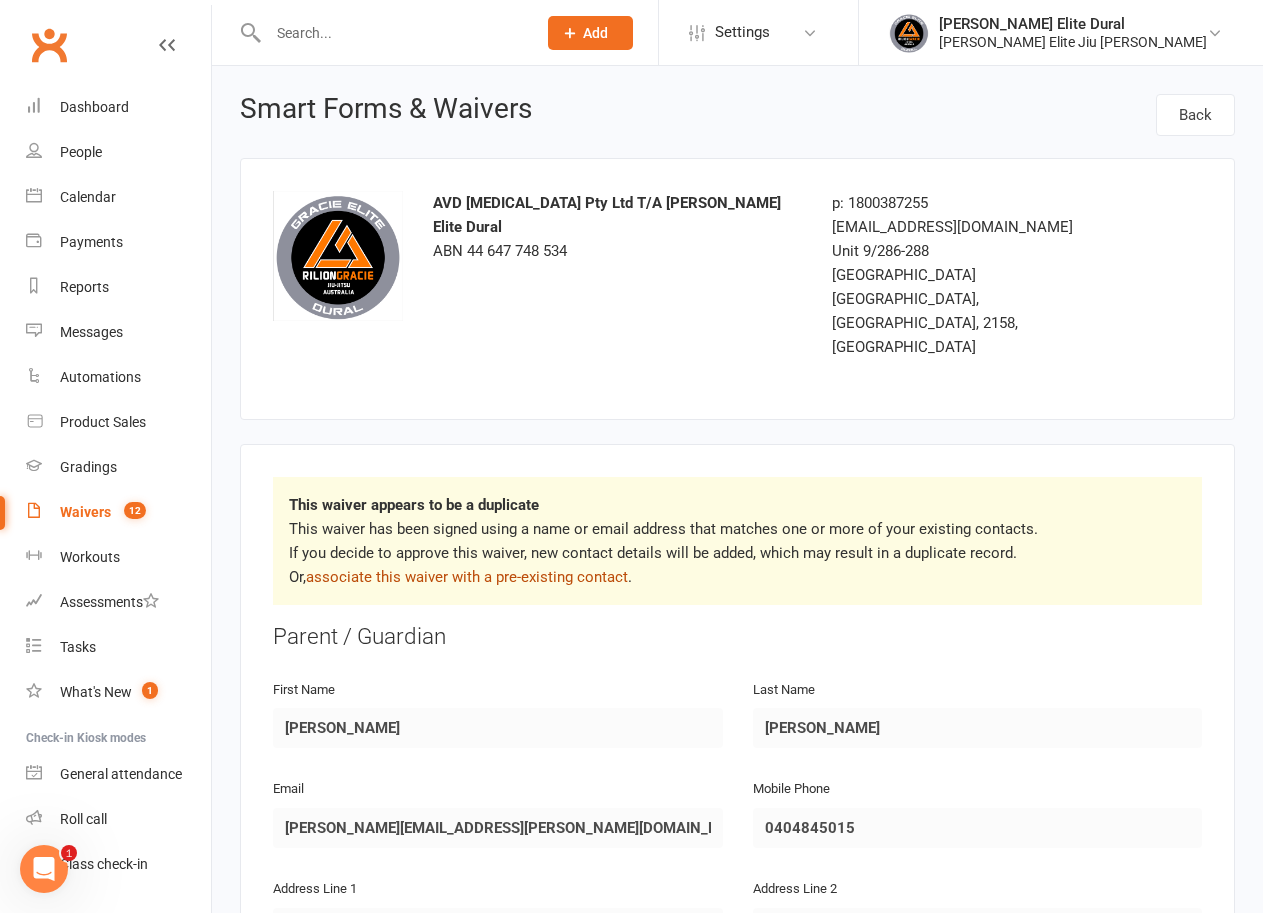 click on "associate this waiver with a pre-existing contact" at bounding box center [467, 577] 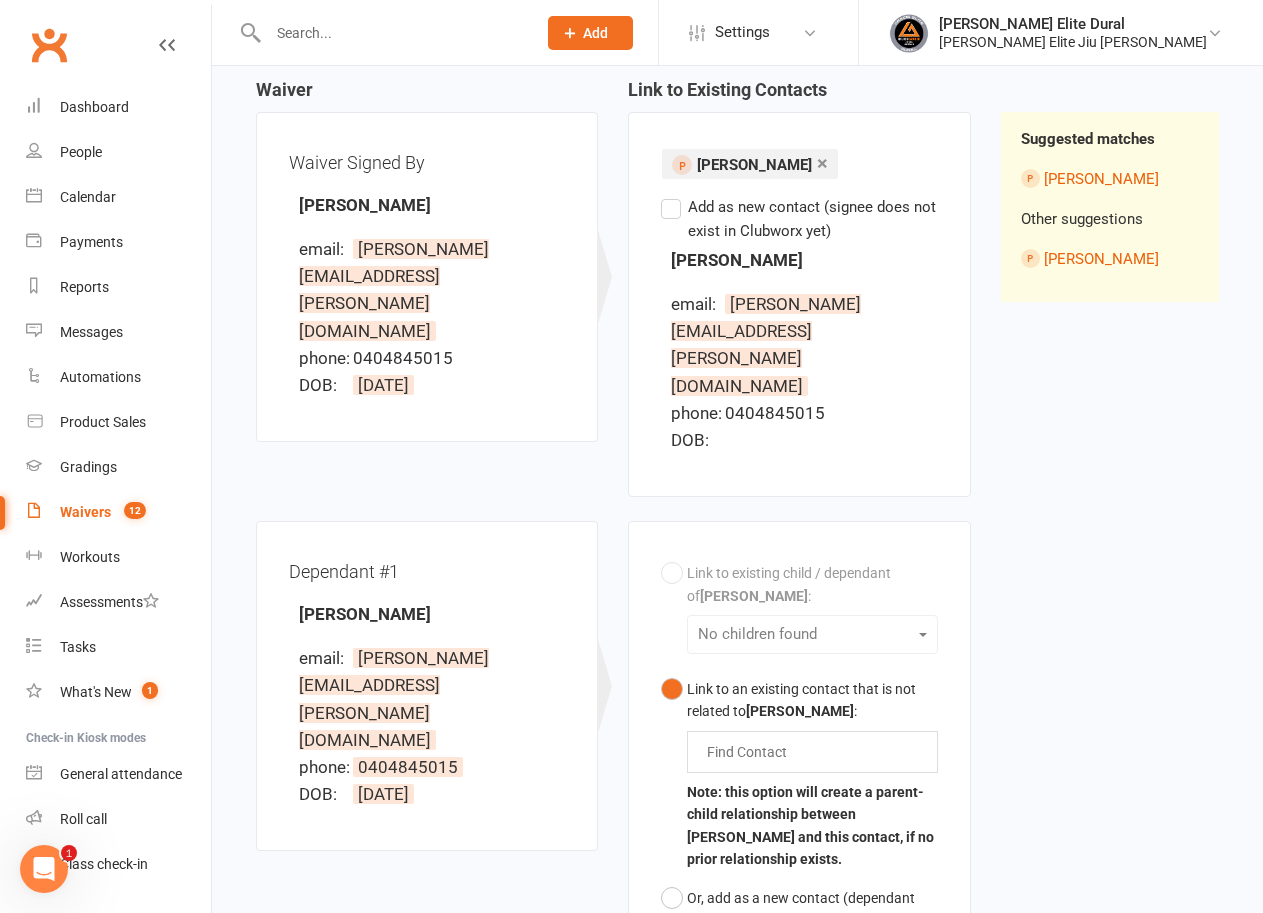 scroll, scrollTop: 300, scrollLeft: 0, axis: vertical 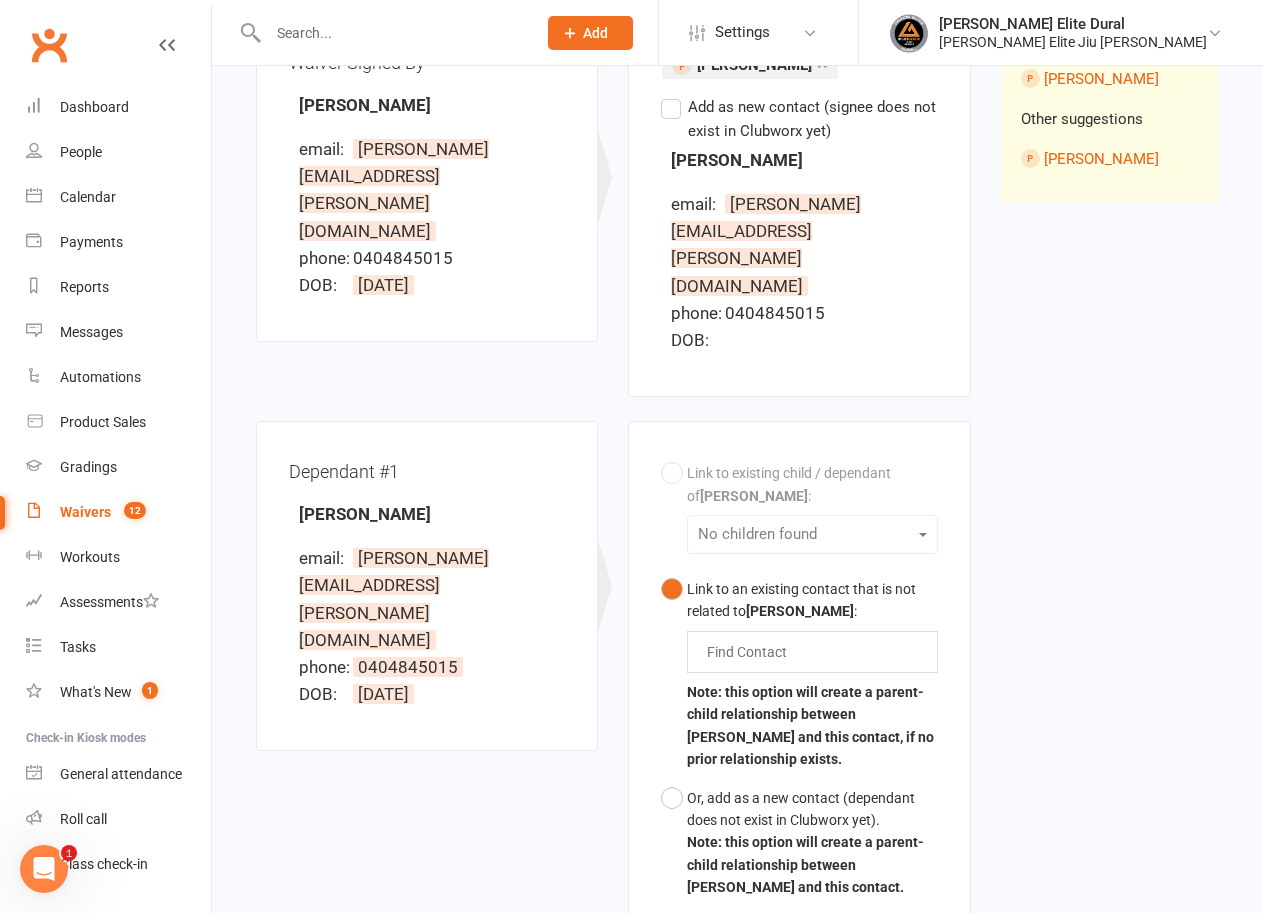 click at bounding box center (751, 652) 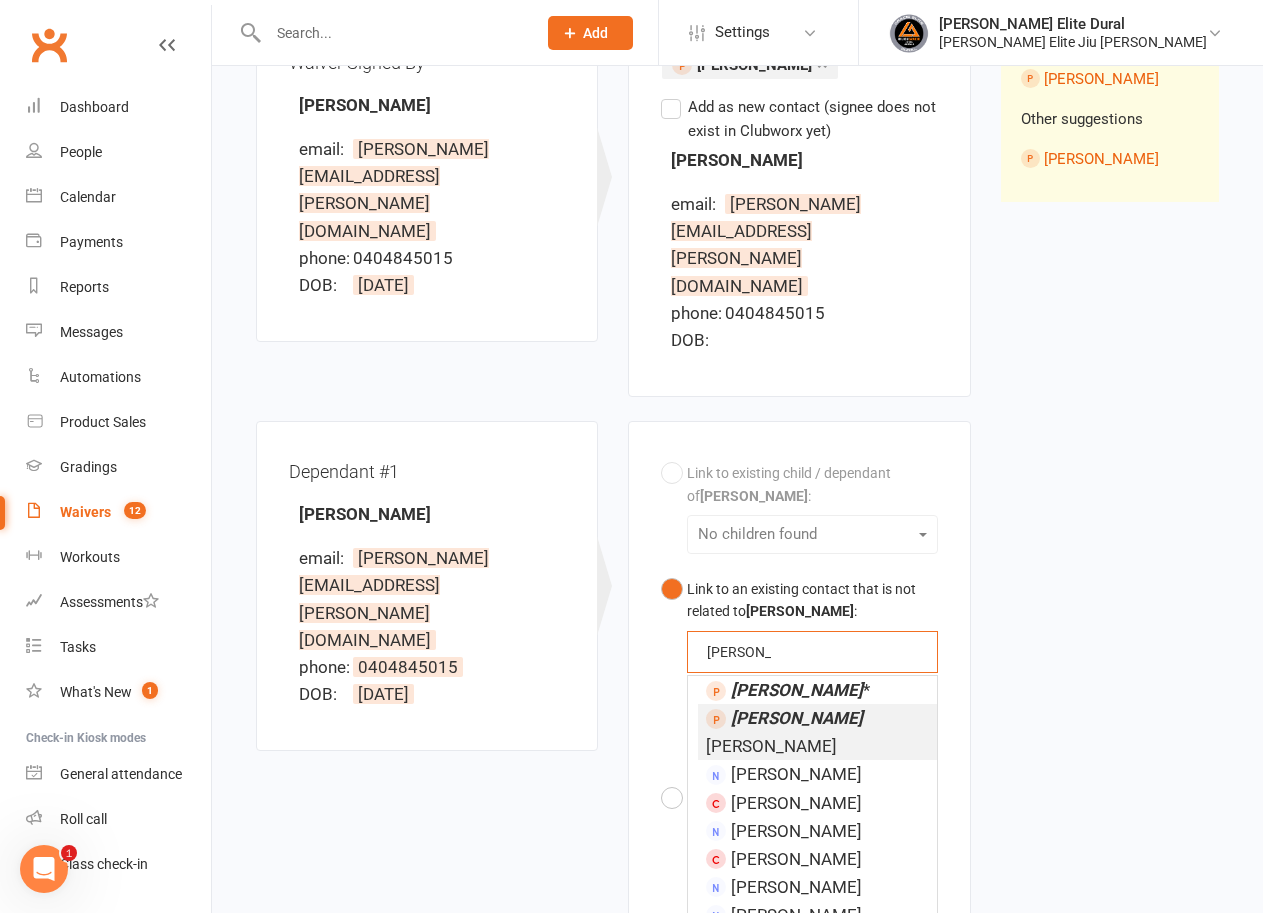 type on "[PERSON_NAME]" 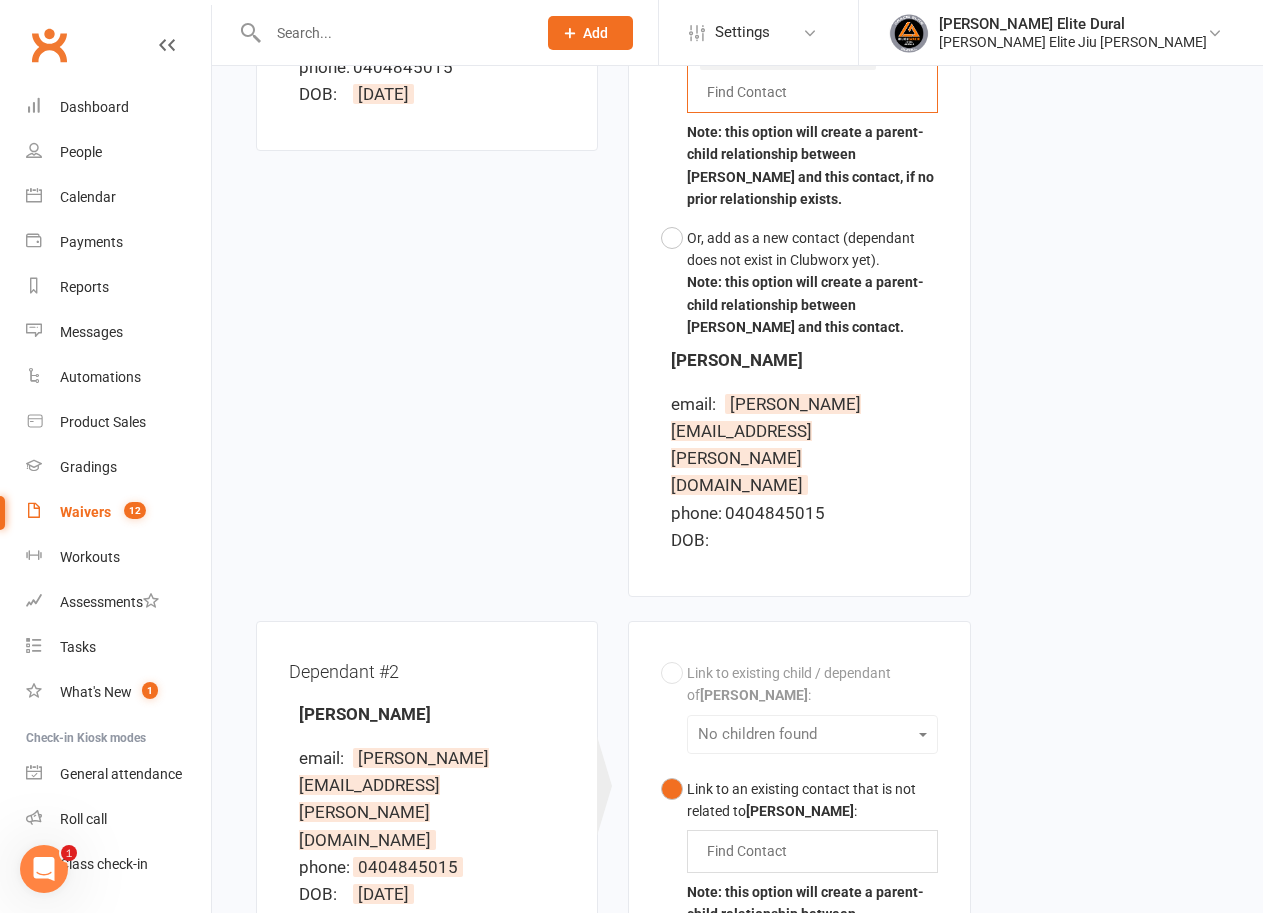scroll, scrollTop: 1100, scrollLeft: 0, axis: vertical 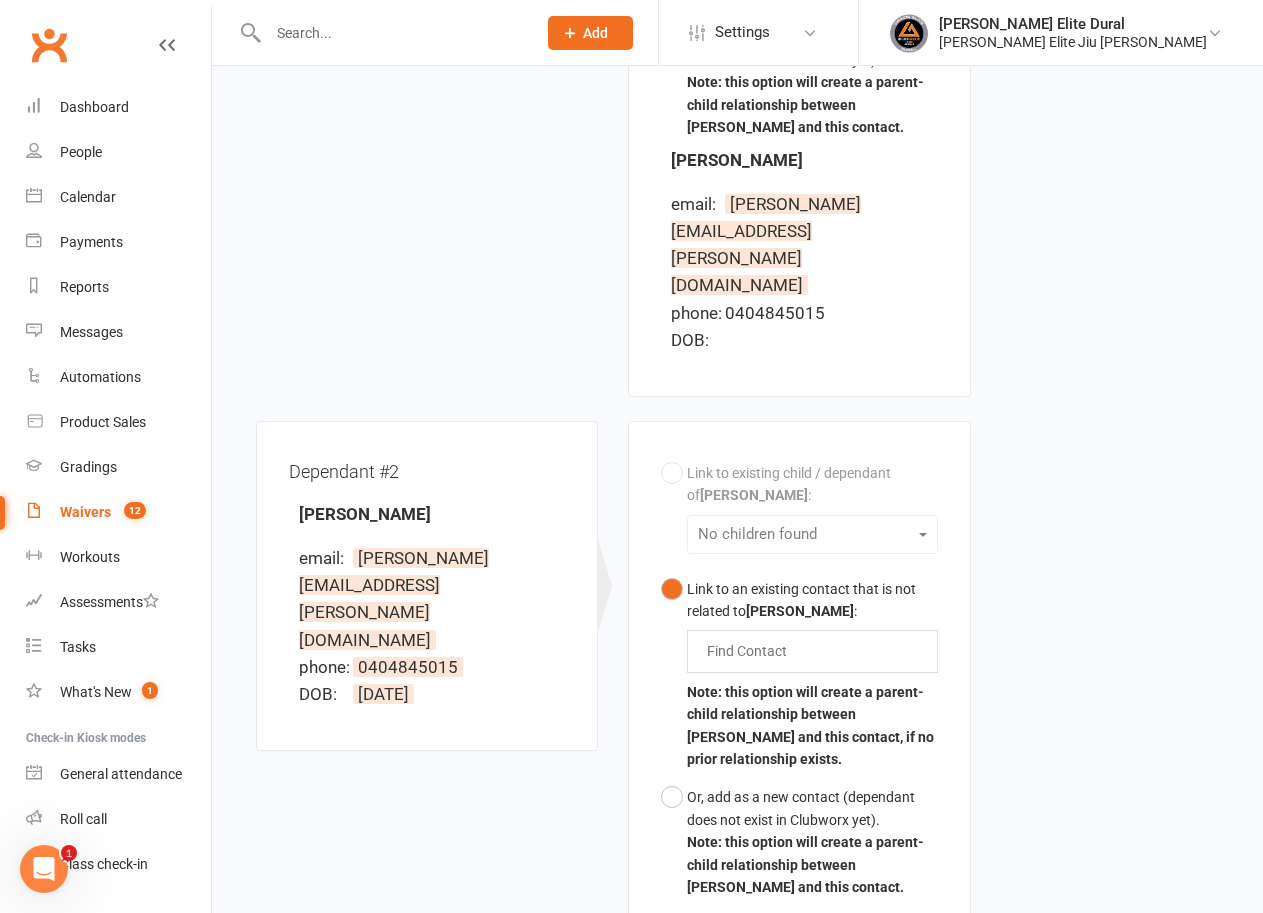 click at bounding box center (751, 651) 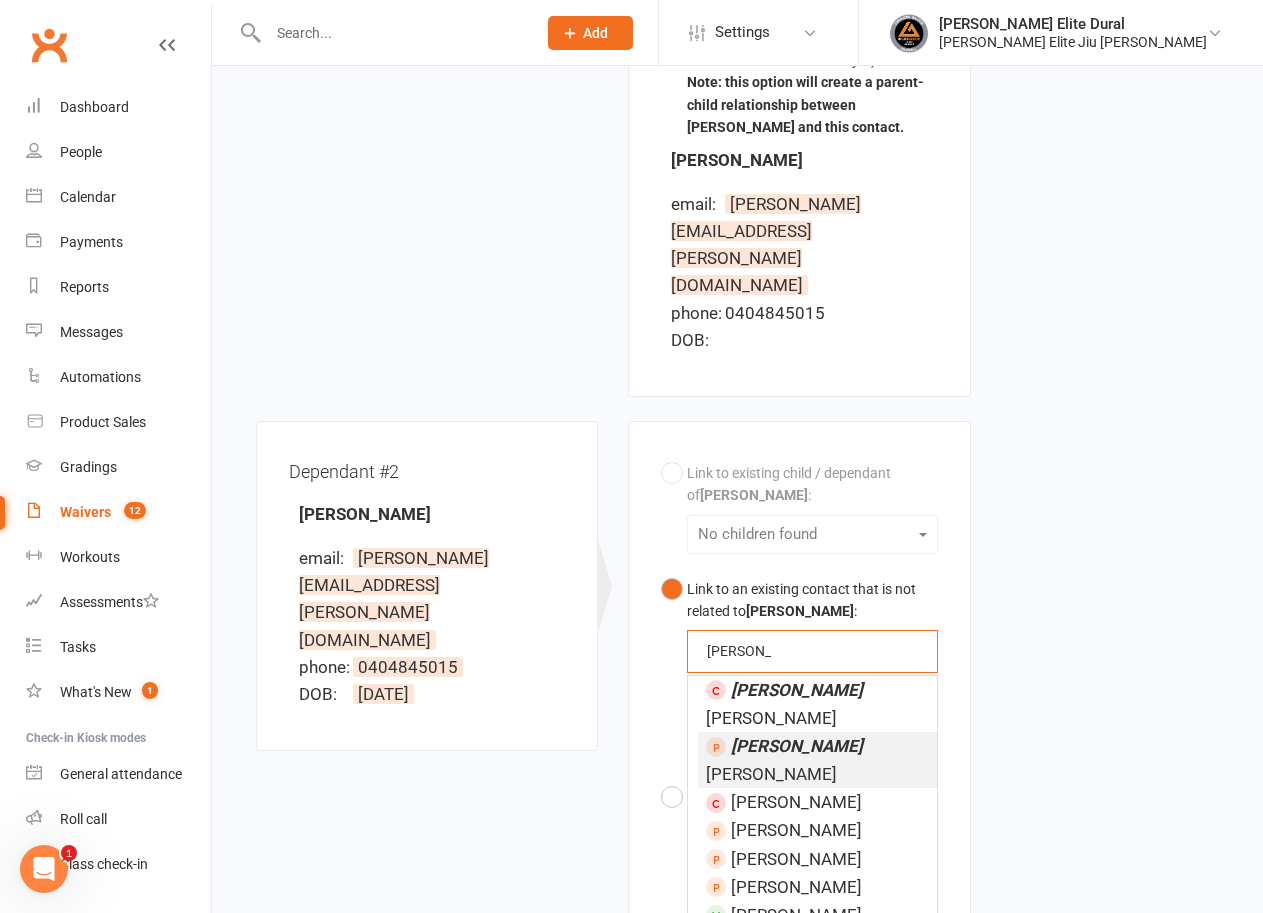 type on "[PERSON_NAME]" 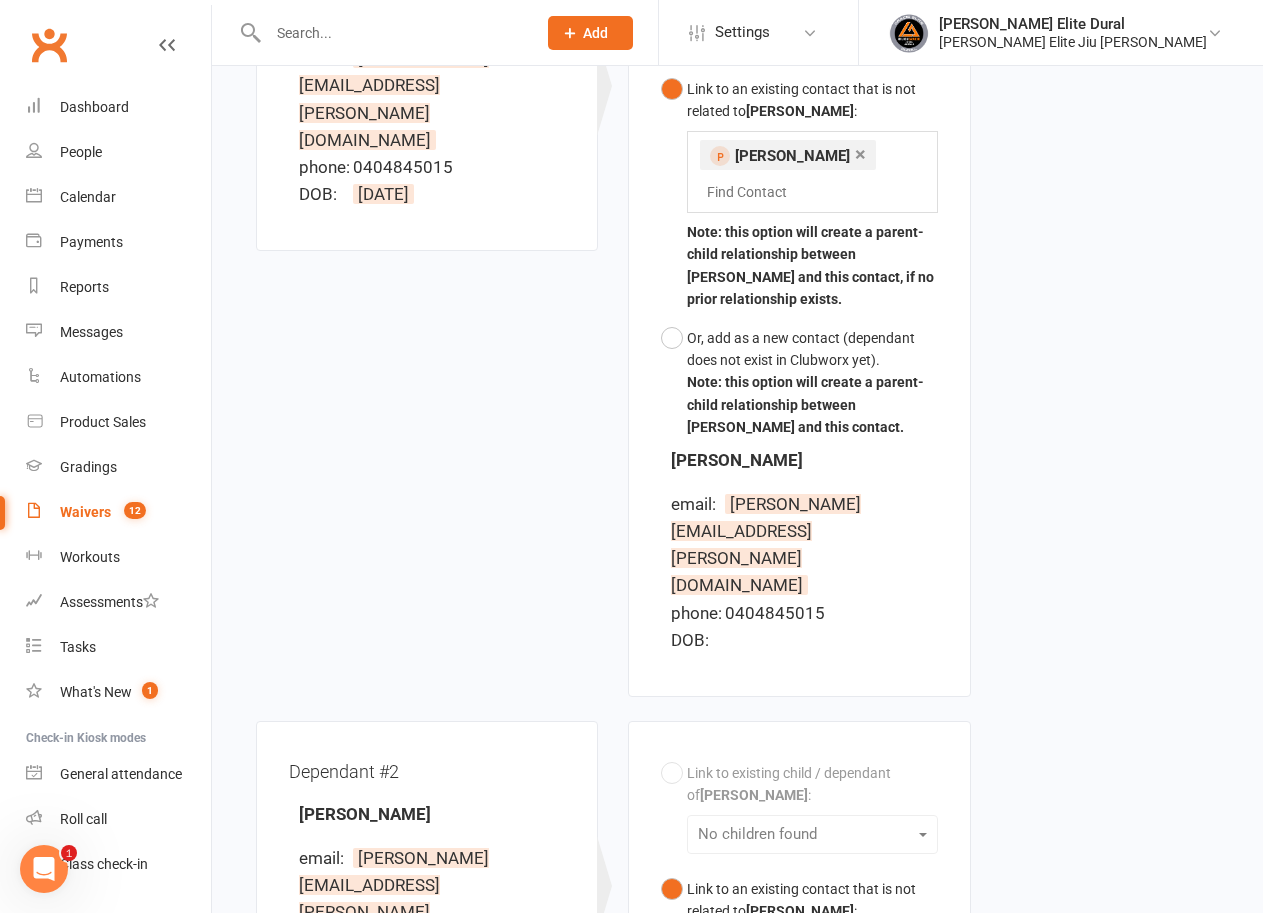 scroll, scrollTop: 1300, scrollLeft: 0, axis: vertical 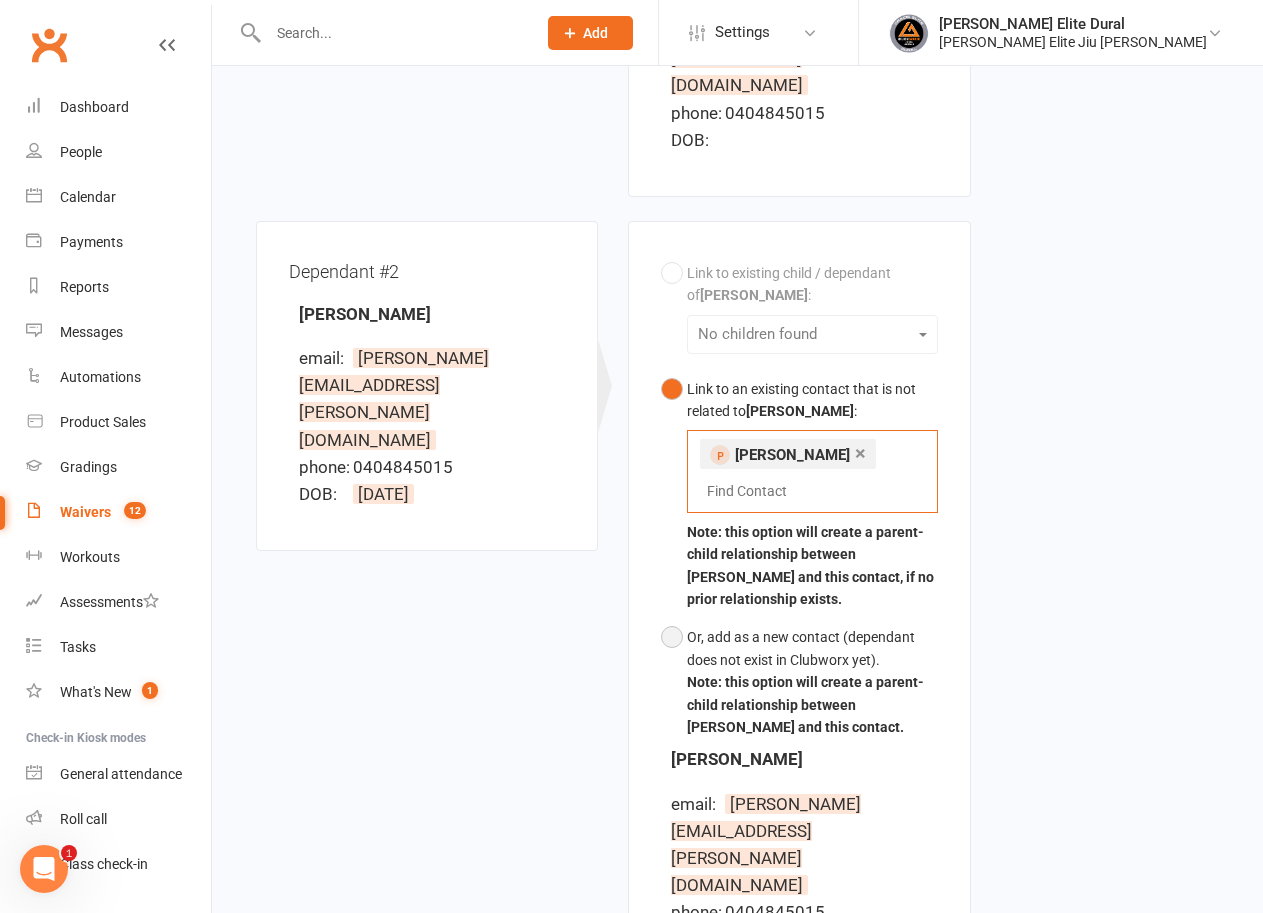 click on "Or, add as a new contact (dependant does not exist in Clubworx yet). Note: this option will create a parent-child relationship between [PERSON_NAME] and this contact." at bounding box center [799, 682] 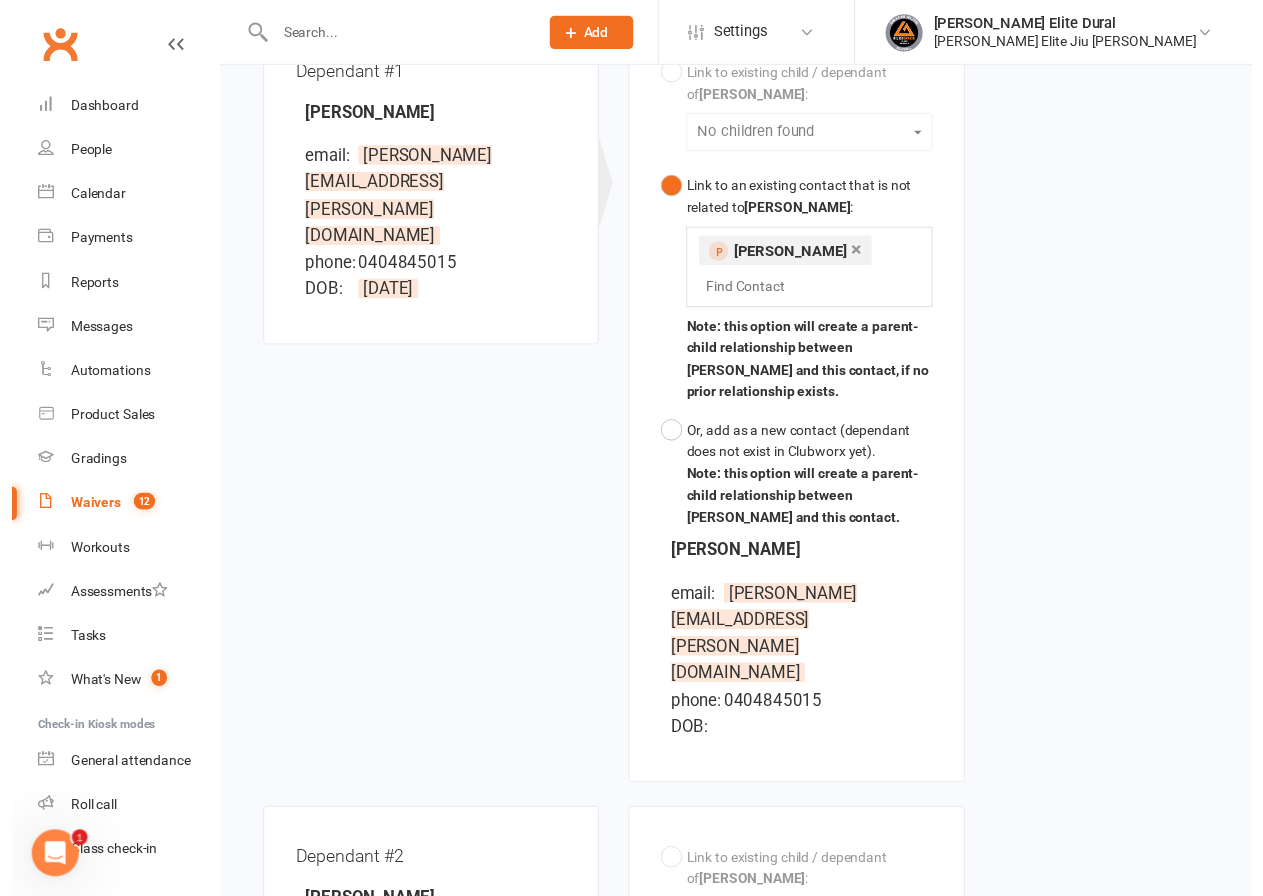 scroll, scrollTop: 1243, scrollLeft: 0, axis: vertical 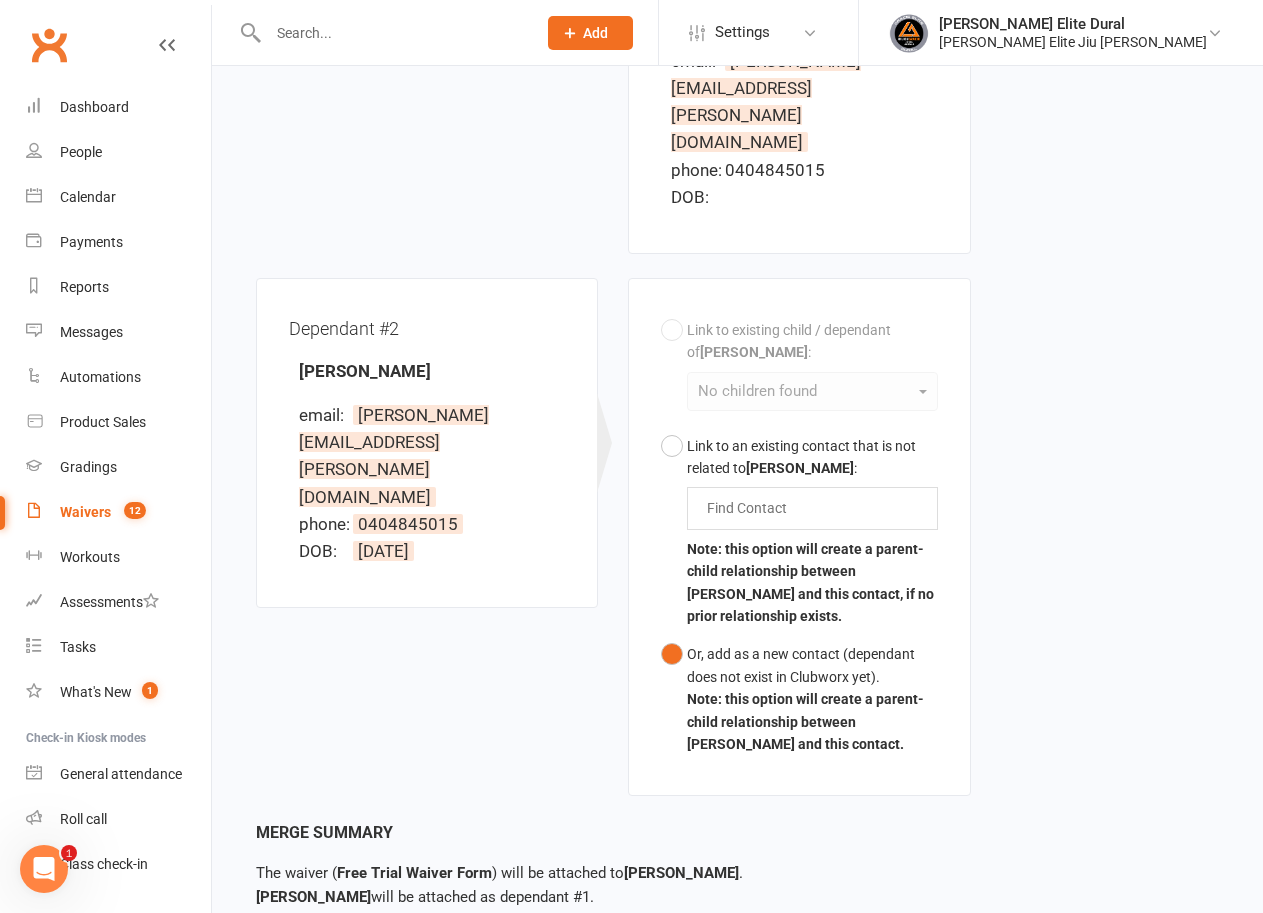 click on "Merge Waiver" at bounding box center [429, 994] 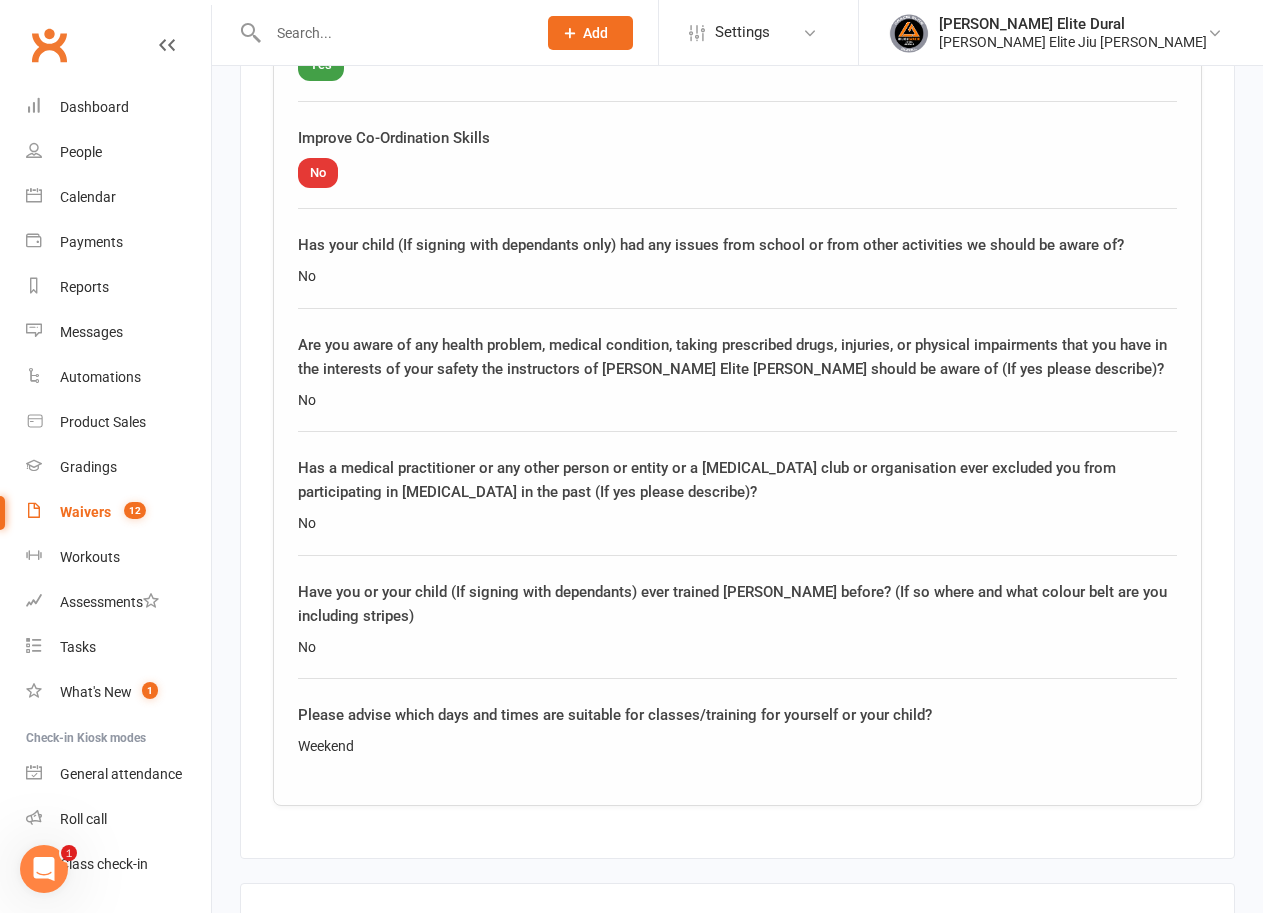 scroll, scrollTop: 3895, scrollLeft: 0, axis: vertical 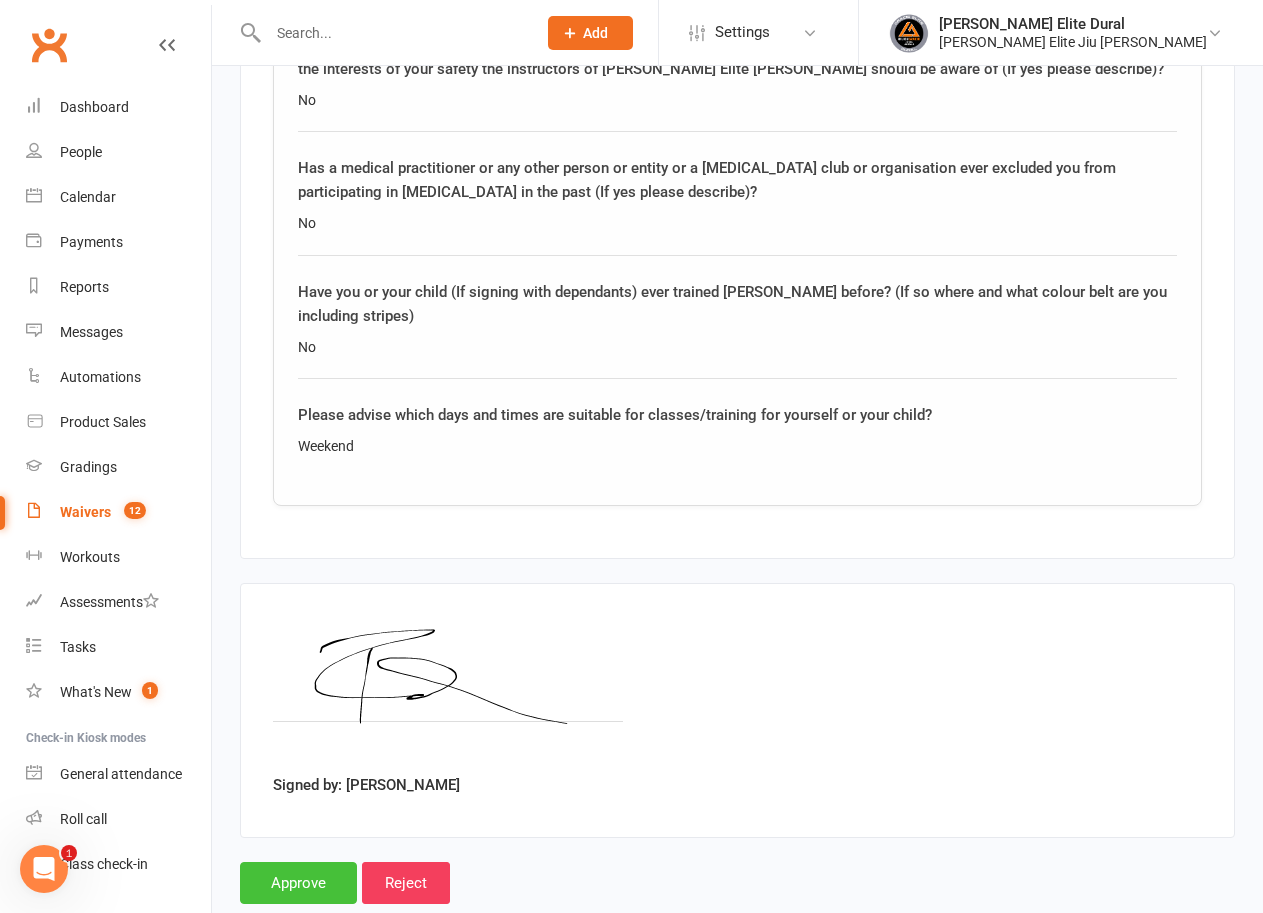 click on "Approve" at bounding box center (298, 883) 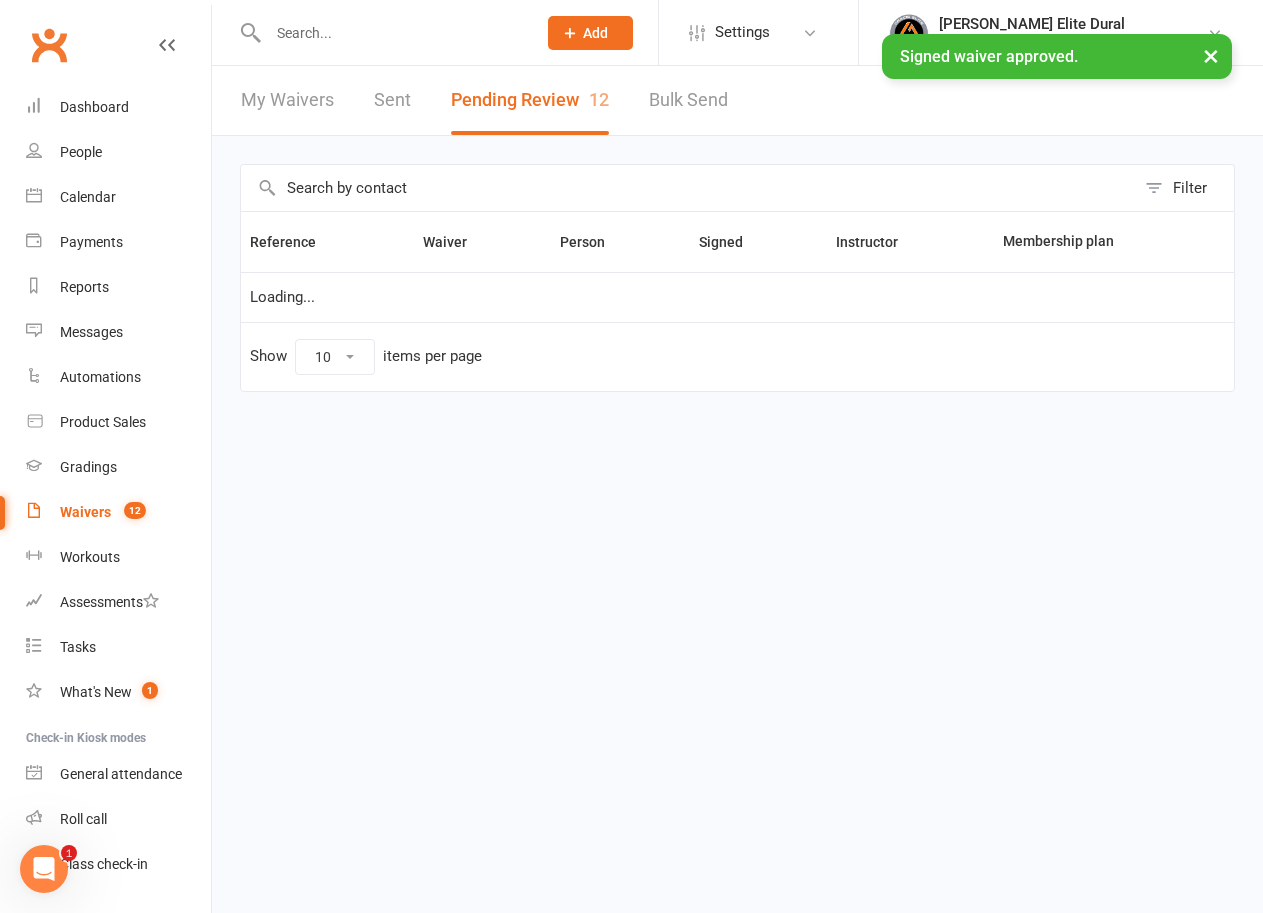 scroll, scrollTop: 0, scrollLeft: 0, axis: both 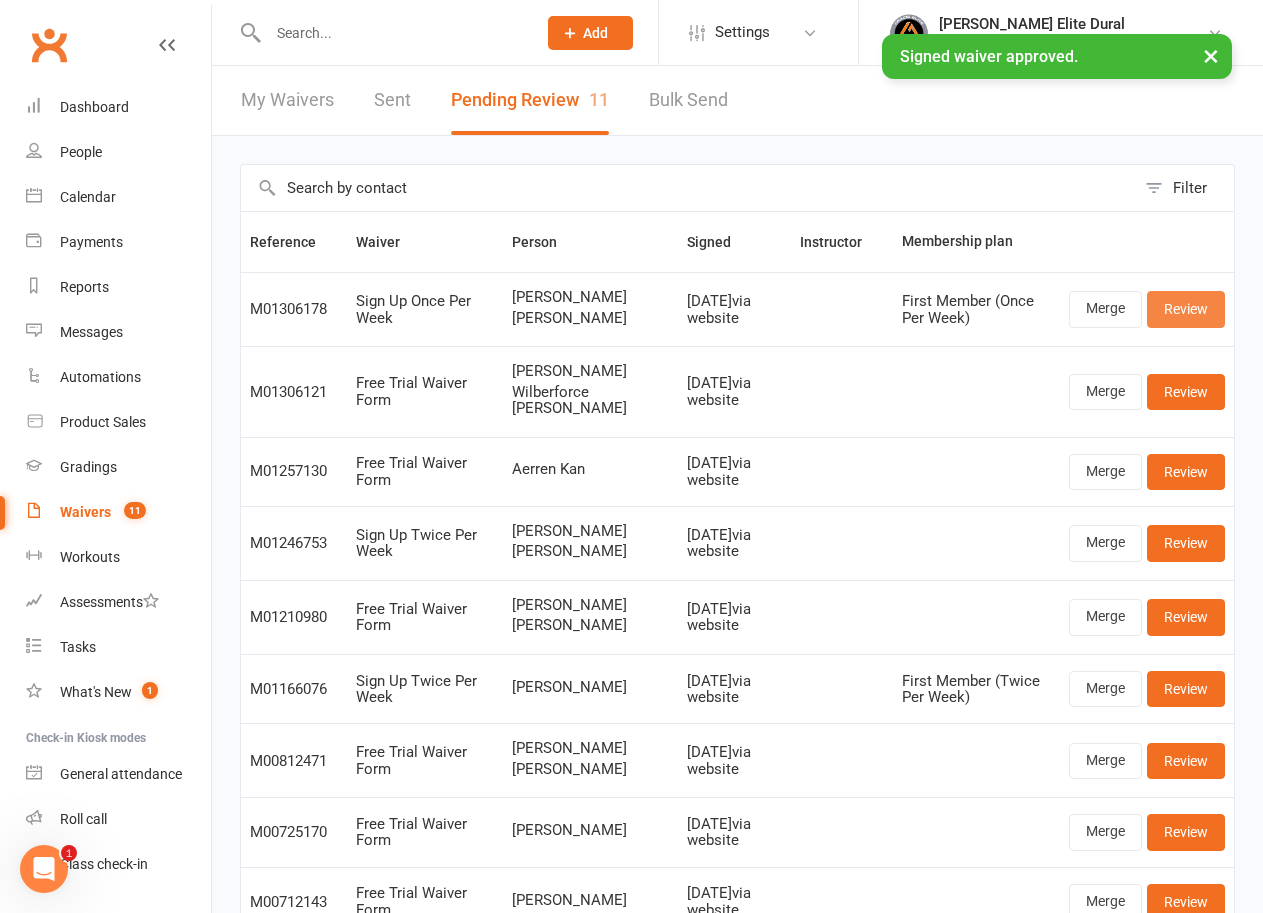 click on "Review" at bounding box center (1186, 309) 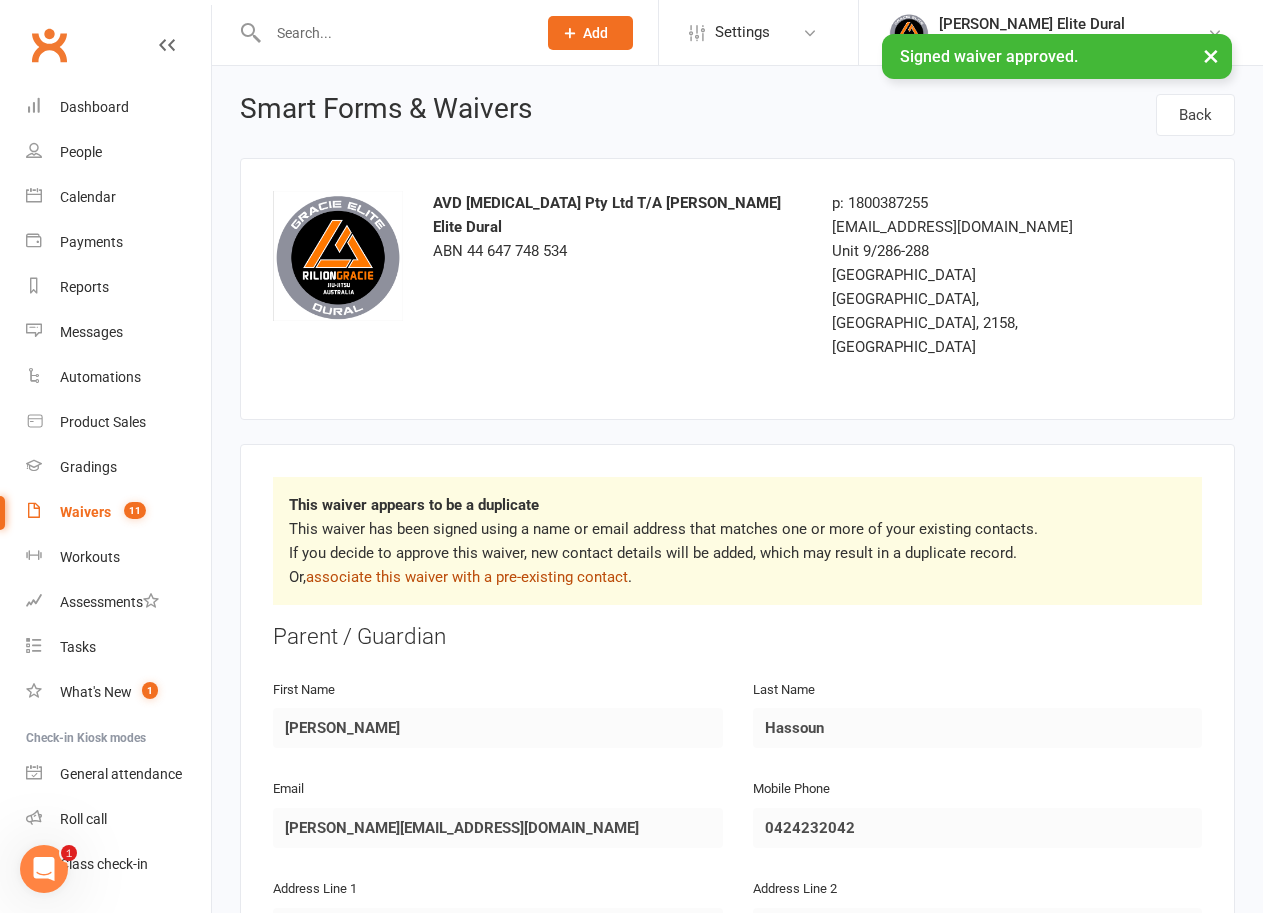 click on "associate this waiver with a pre-existing contact" at bounding box center [467, 577] 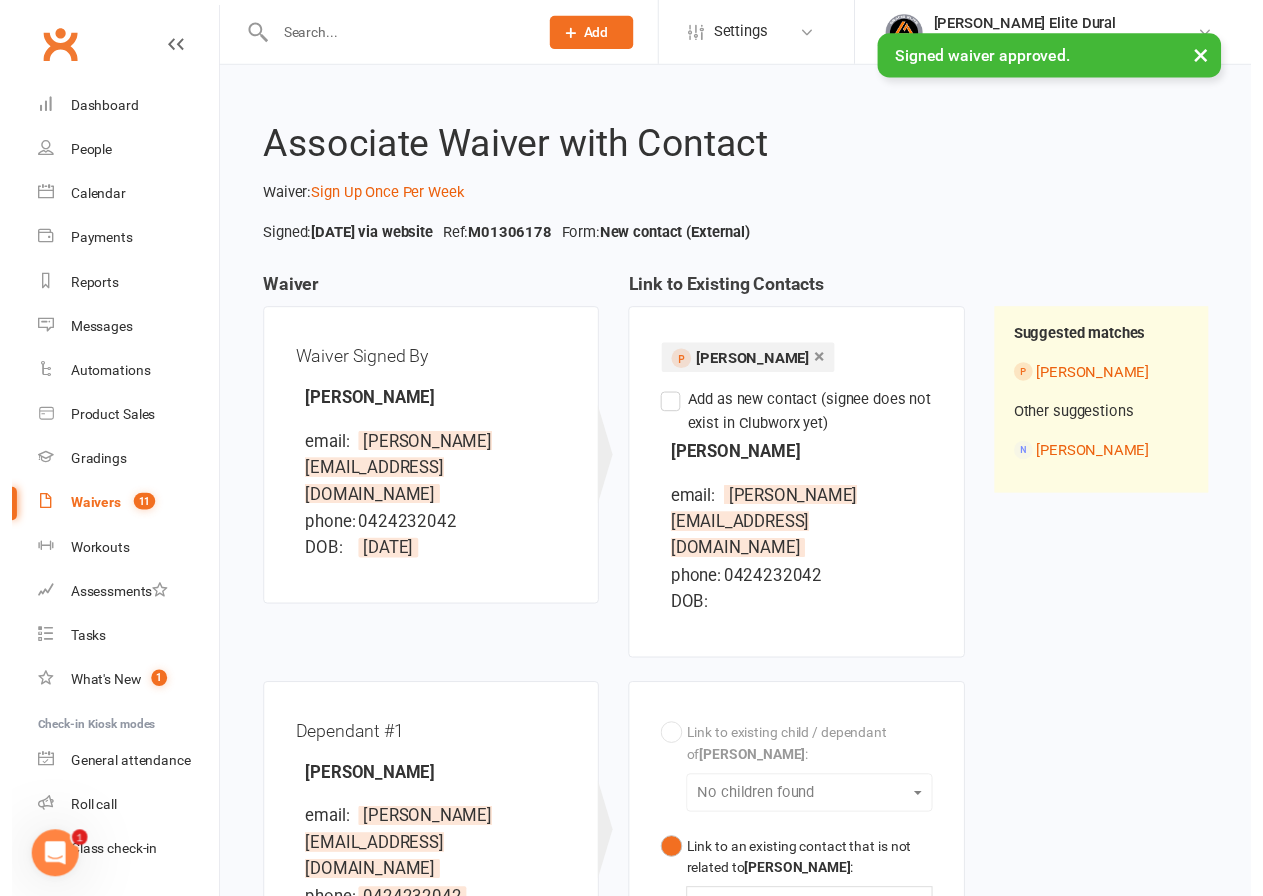 scroll, scrollTop: 477, scrollLeft: 0, axis: vertical 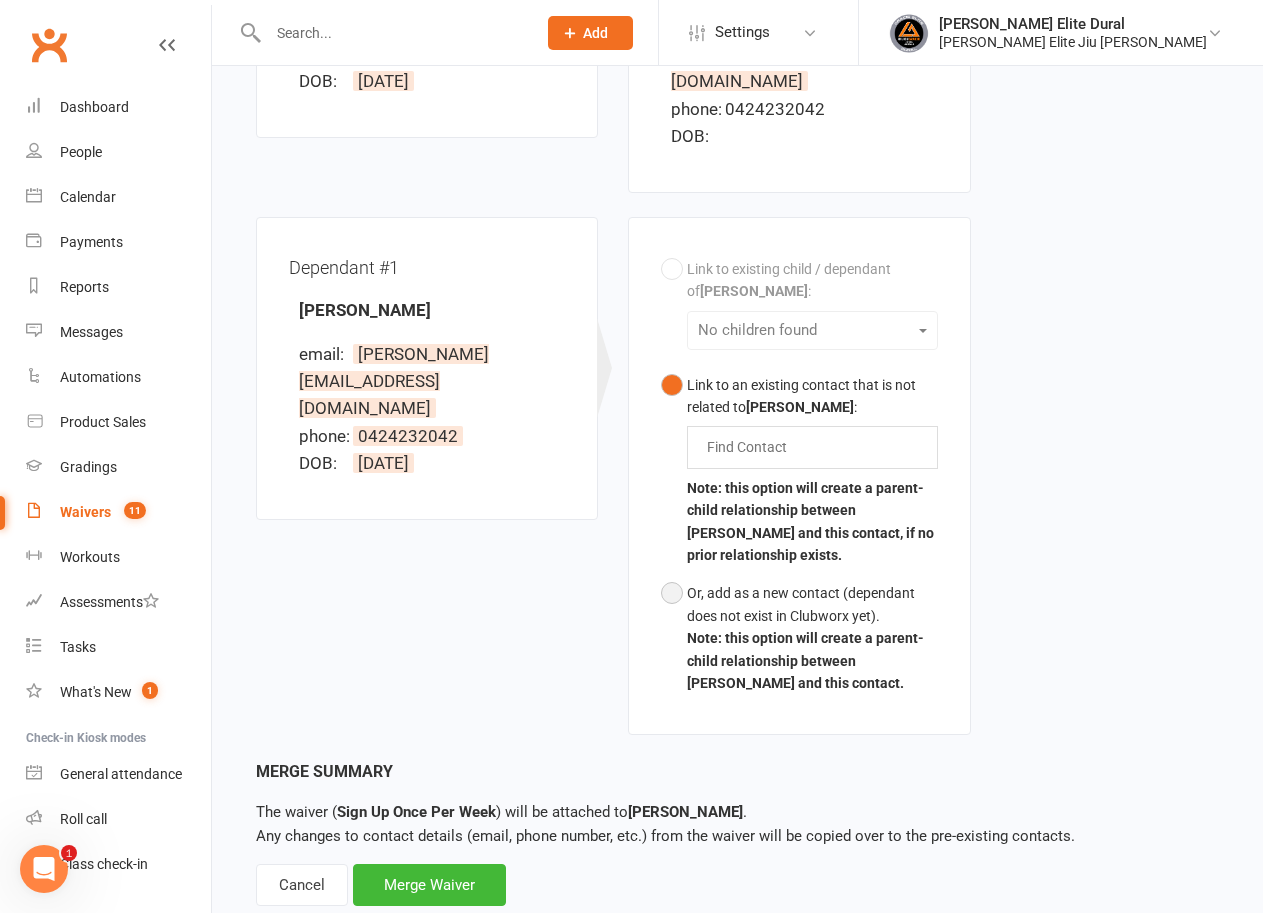 click on "Or, add as a new contact (dependant does not exist in Clubworx yet). Note: this option will create a parent-child relationship between [PERSON_NAME] and this contact." at bounding box center [799, 638] 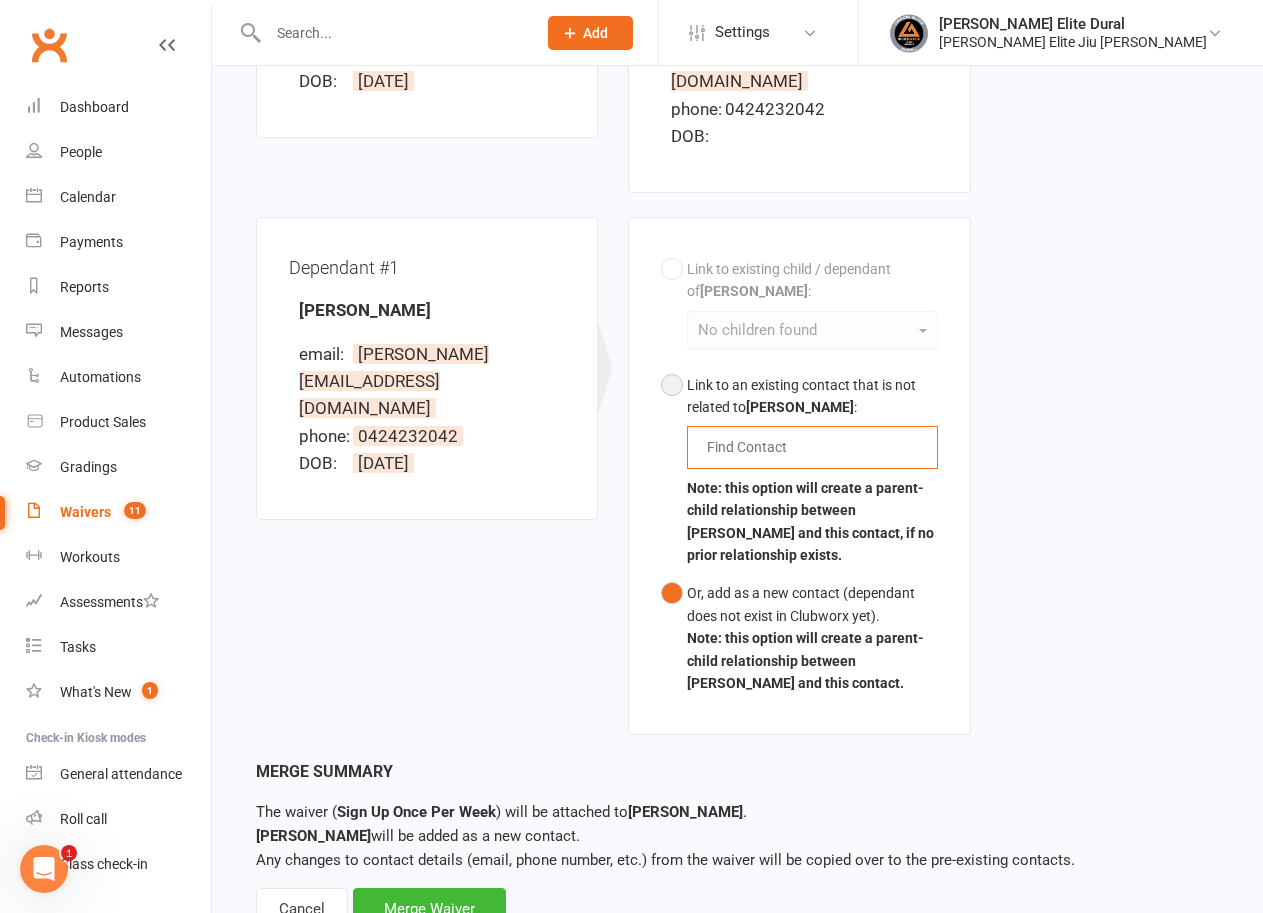 click at bounding box center [751, 447] 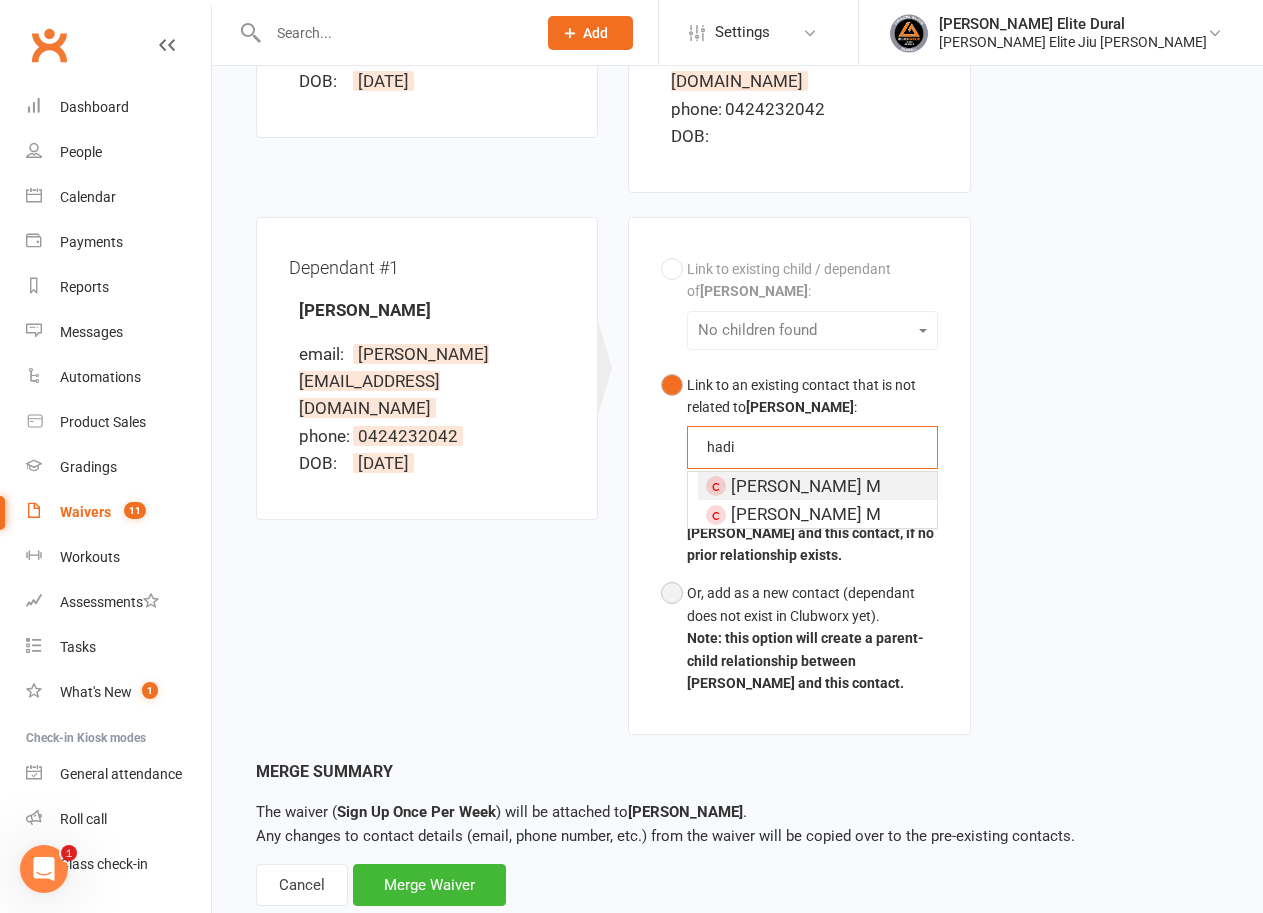 type on "hadi" 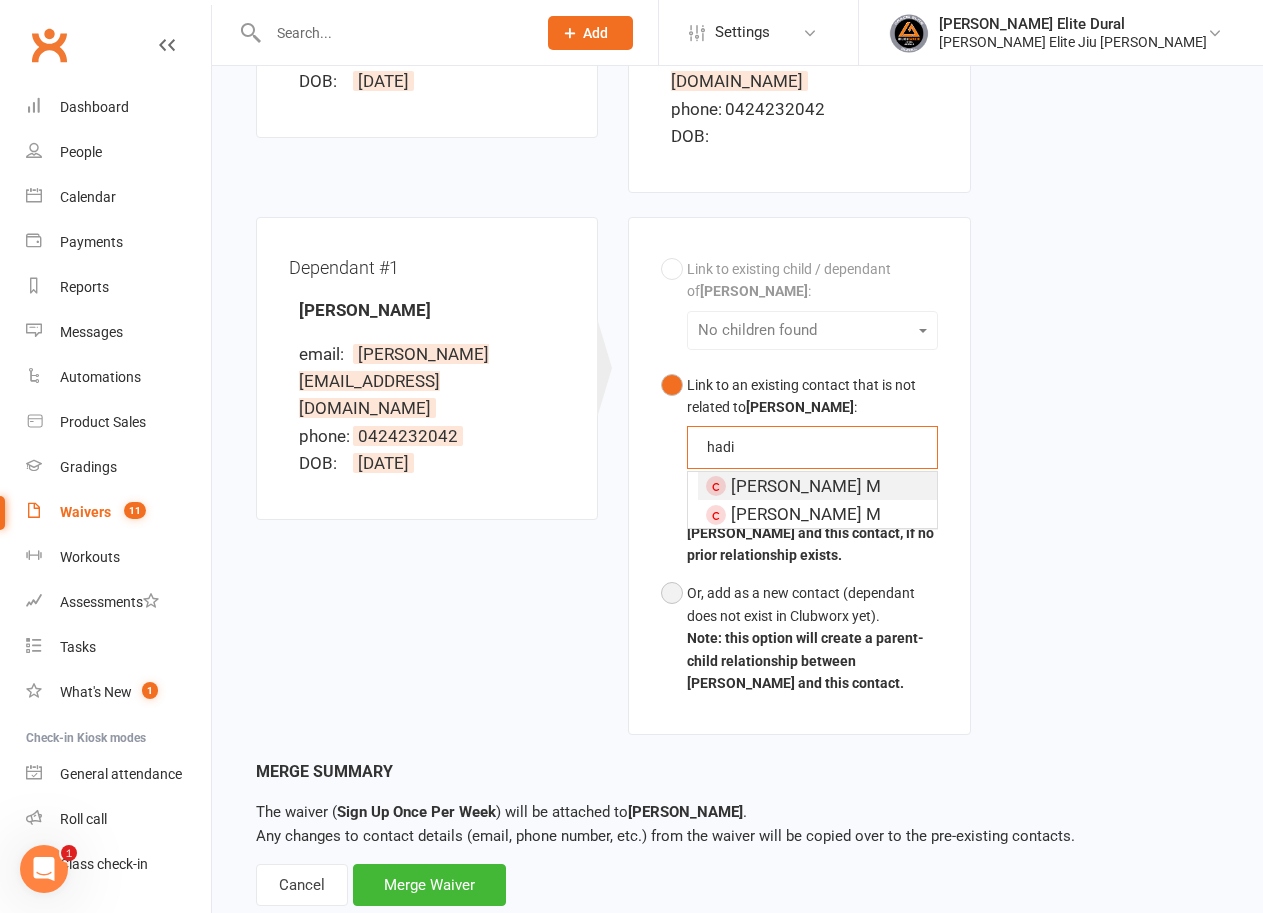 click on "Or, add as a new contact (dependant does not exist in Clubworx yet). Note: this option will create a parent-child relationship between [PERSON_NAME] and this contact." at bounding box center [799, 638] 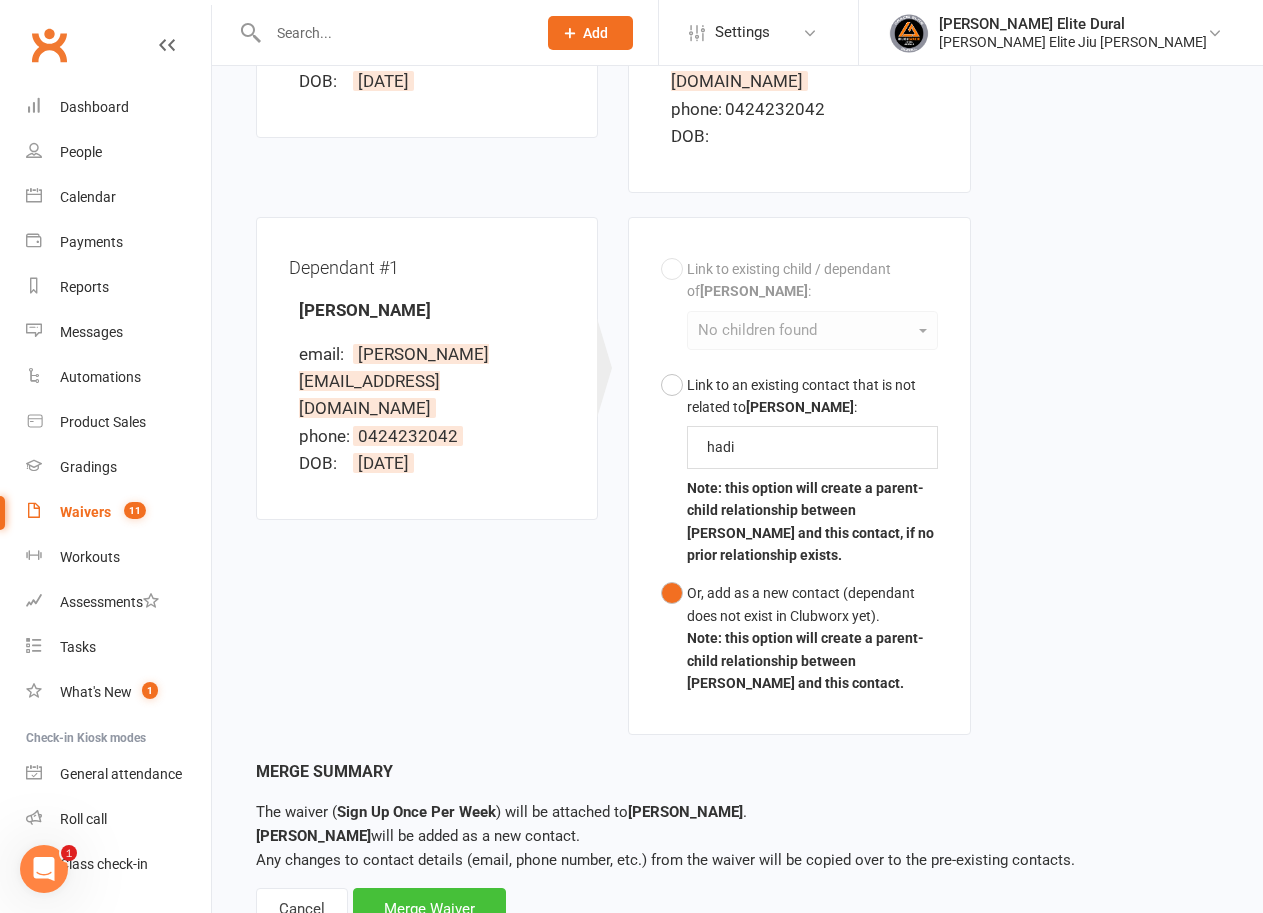click on "Merge Waiver" at bounding box center (429, 909) 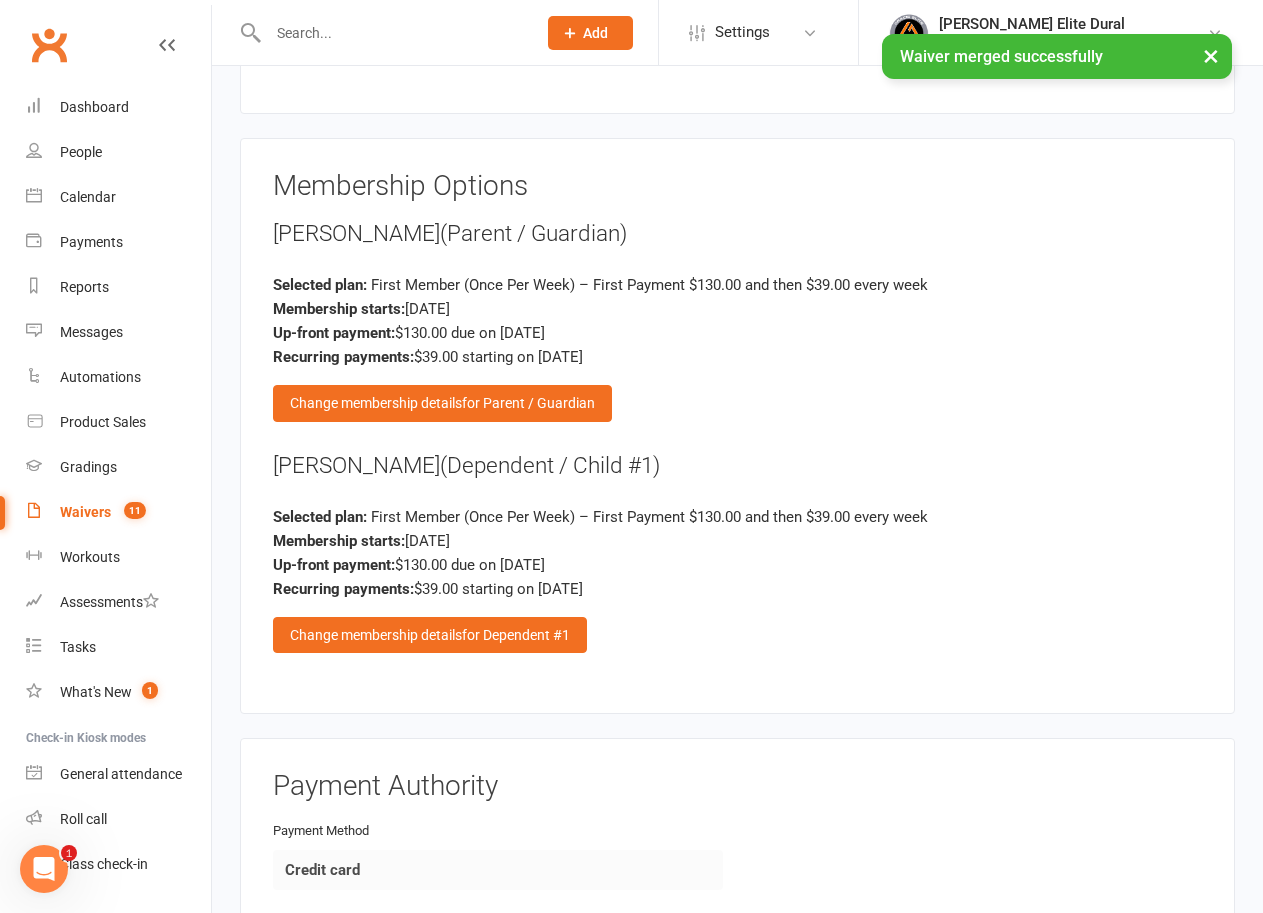 scroll, scrollTop: 2000, scrollLeft: 0, axis: vertical 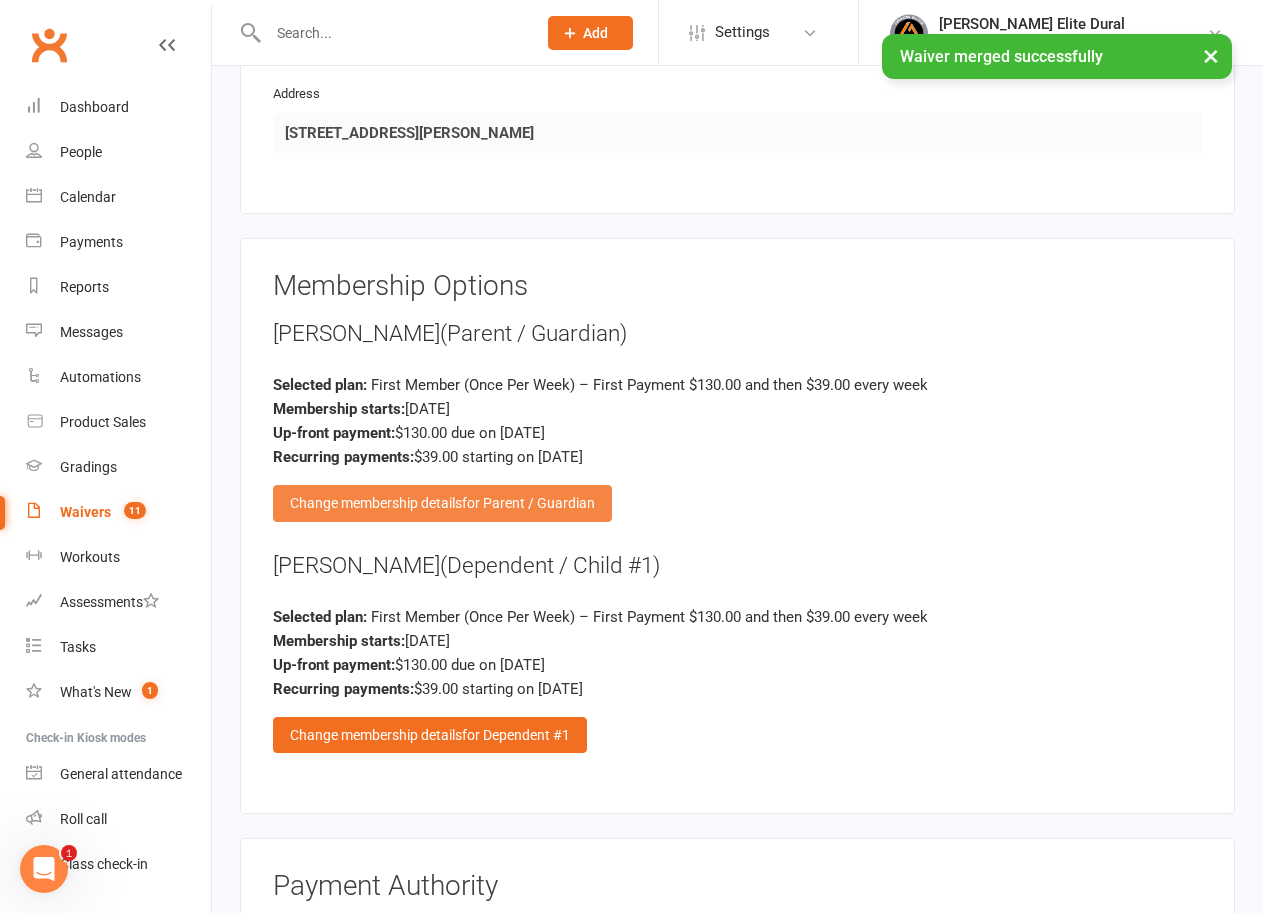 click on "for Parent / Guardian" at bounding box center (528, 503) 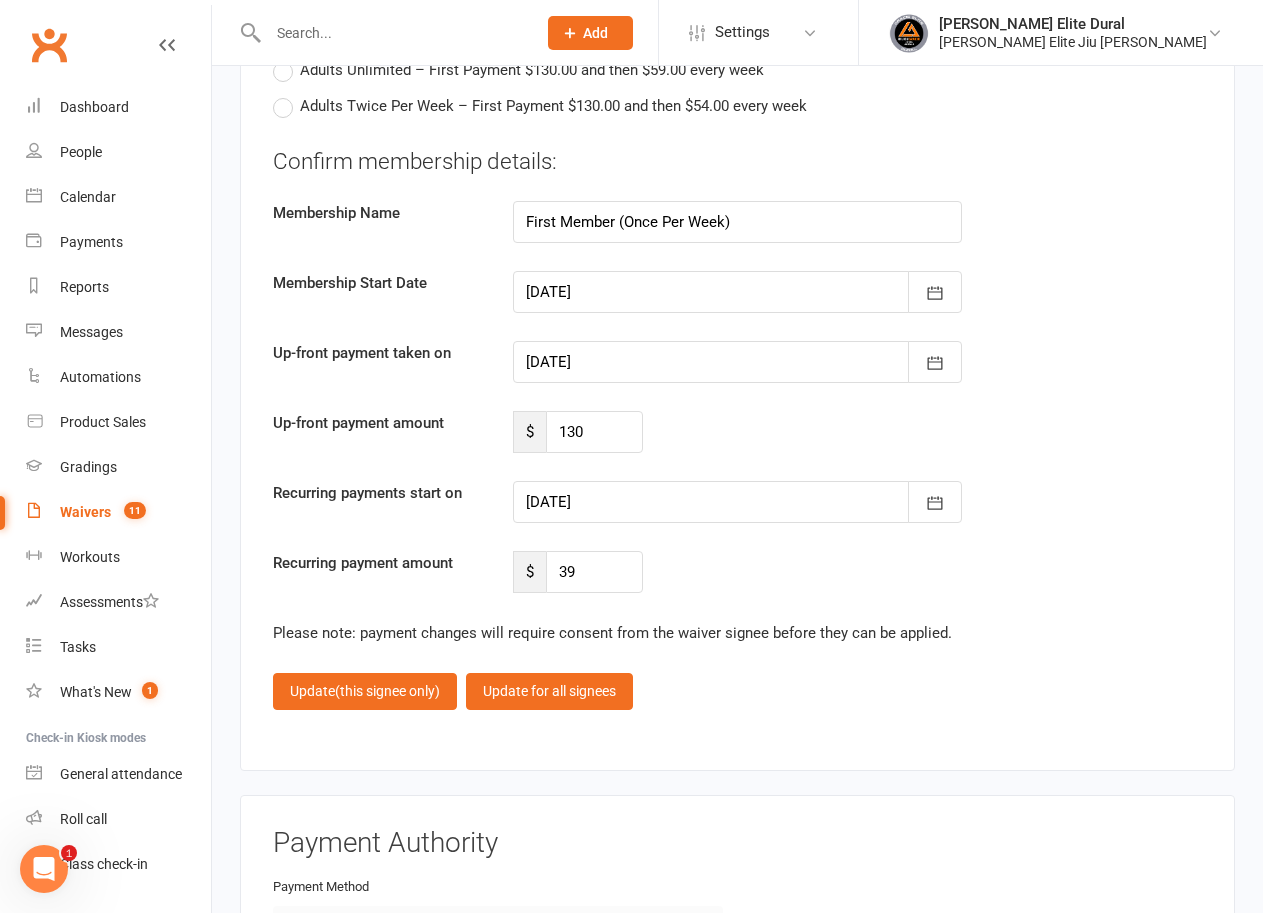scroll, scrollTop: 2700, scrollLeft: 0, axis: vertical 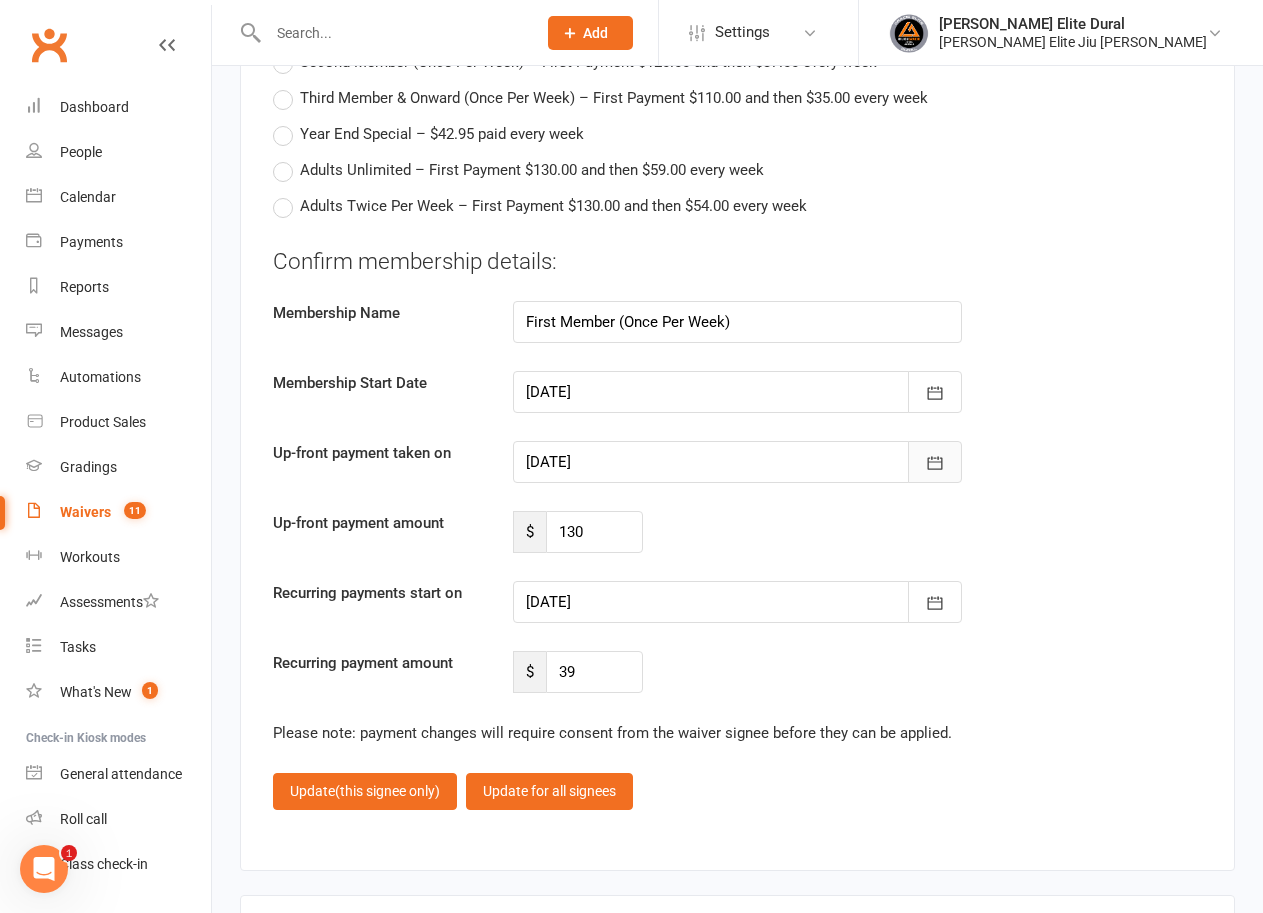 click 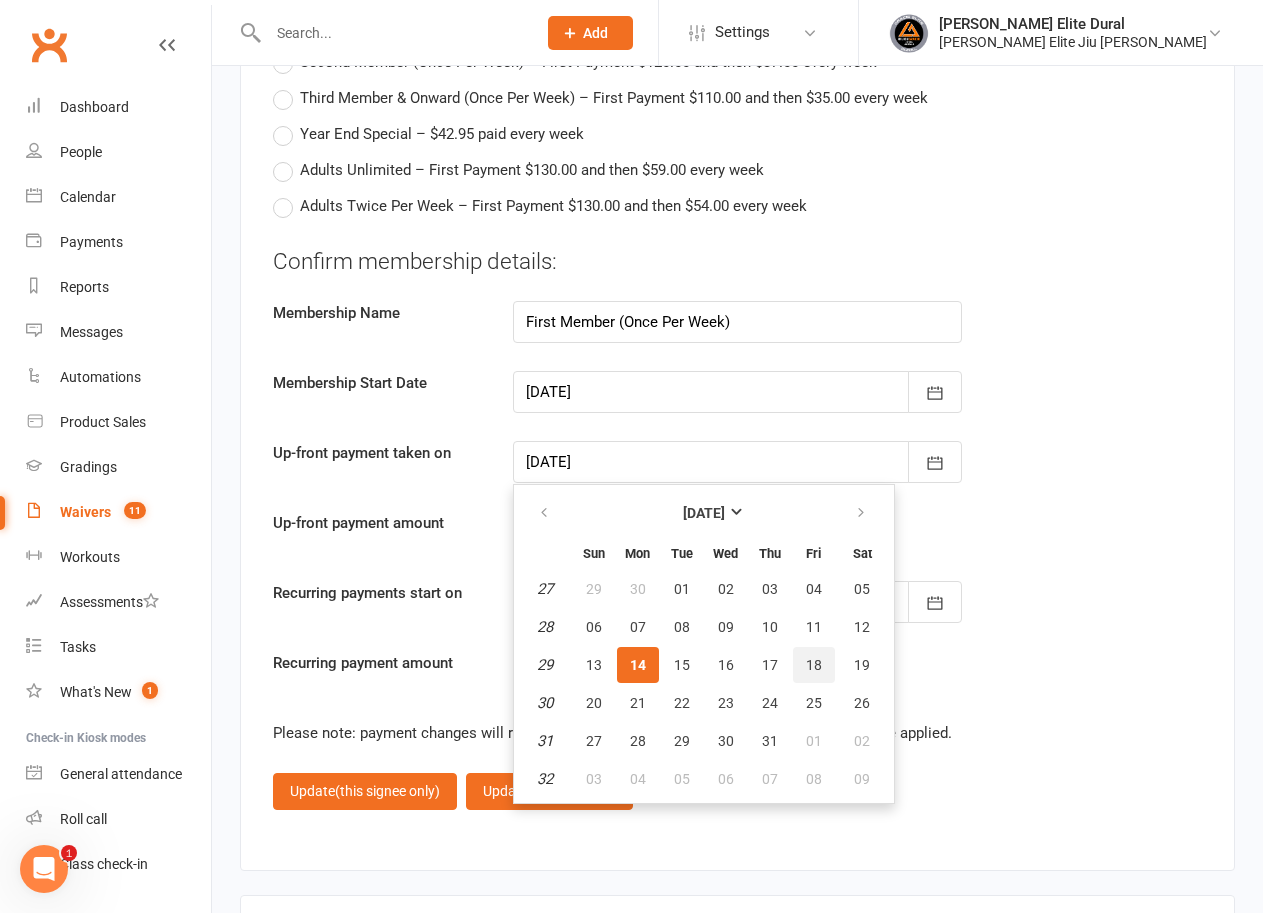 click on "18" at bounding box center [814, 665] 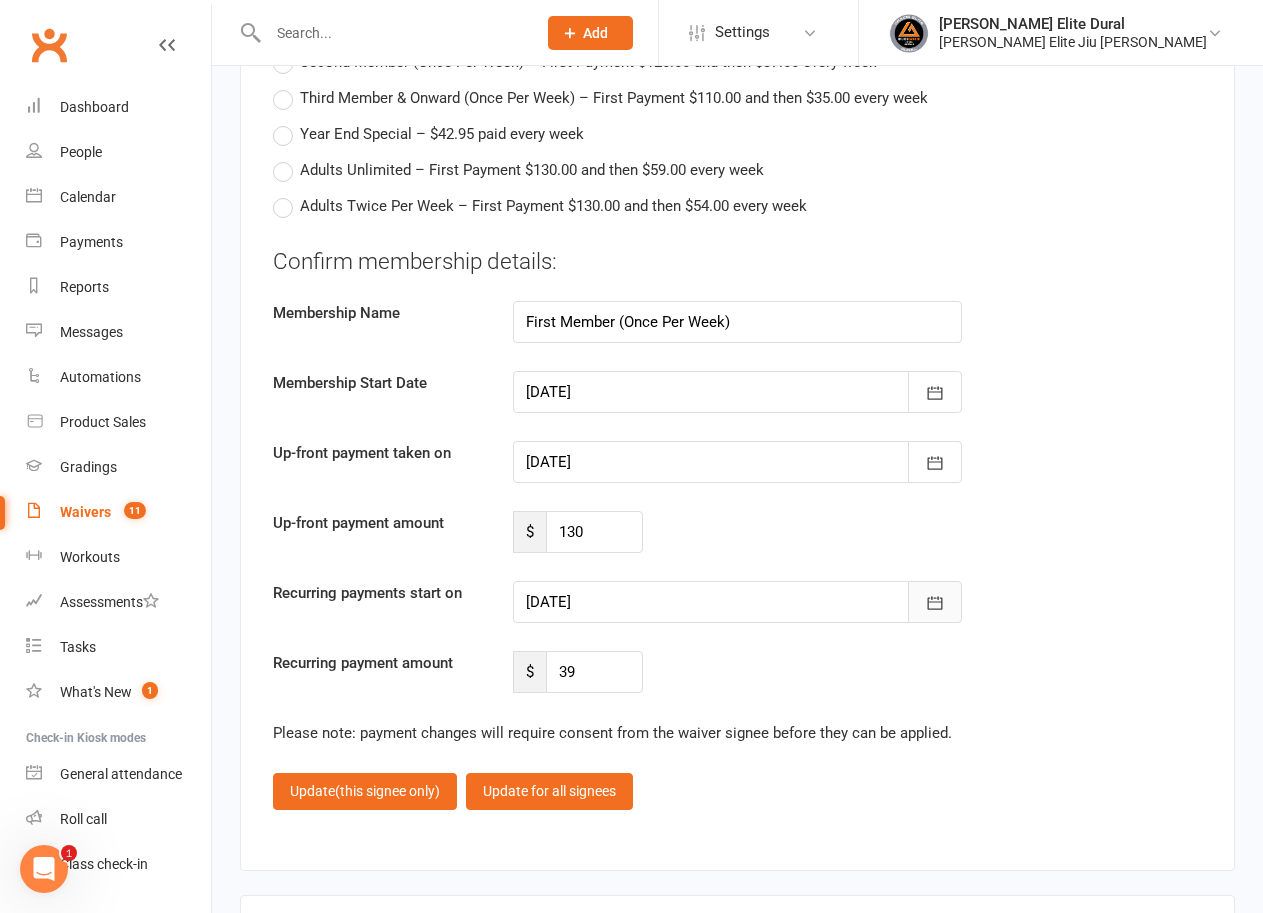 click 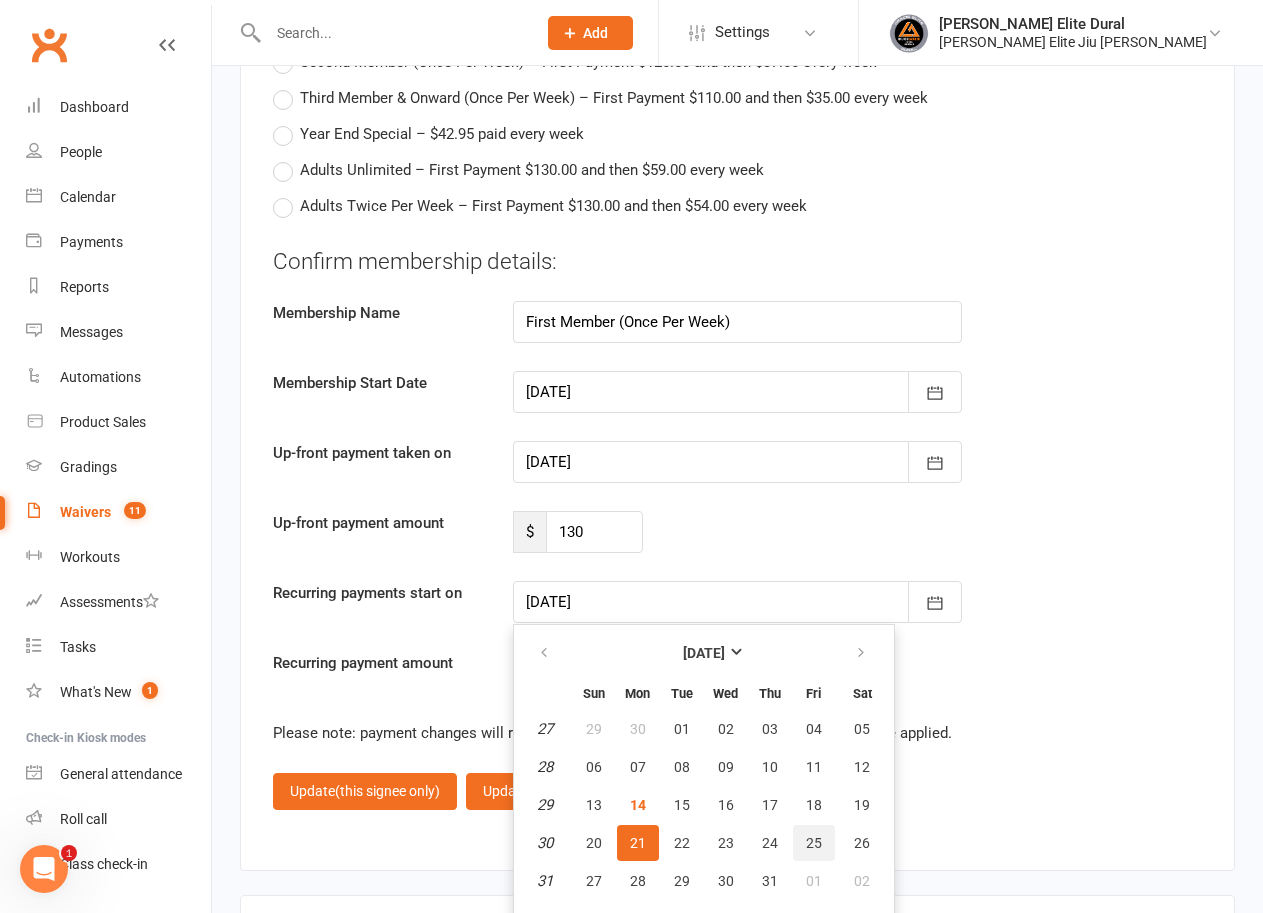 click on "25" at bounding box center [814, 843] 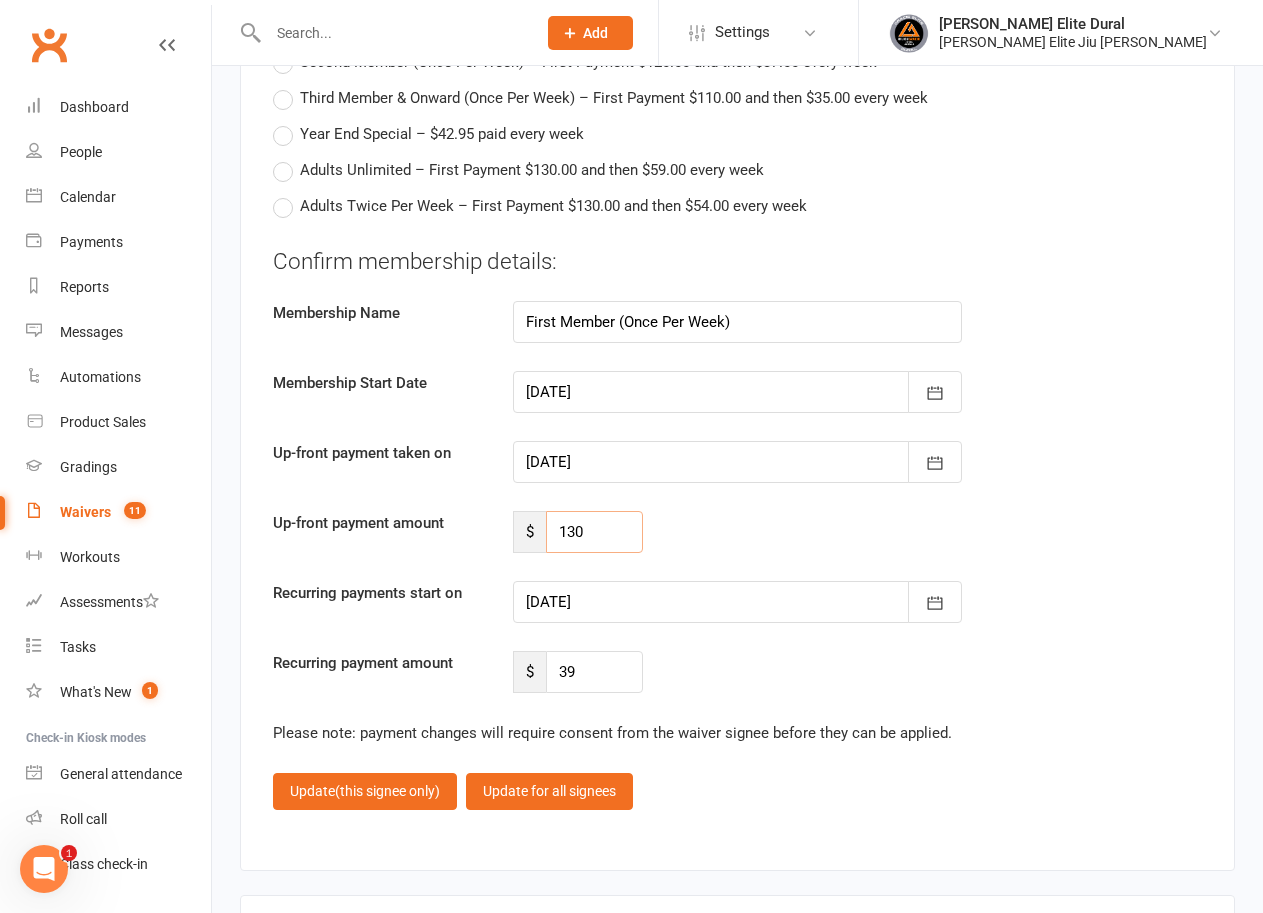 drag, startPoint x: 616, startPoint y: 483, endPoint x: 344, endPoint y: 475, distance: 272.1176 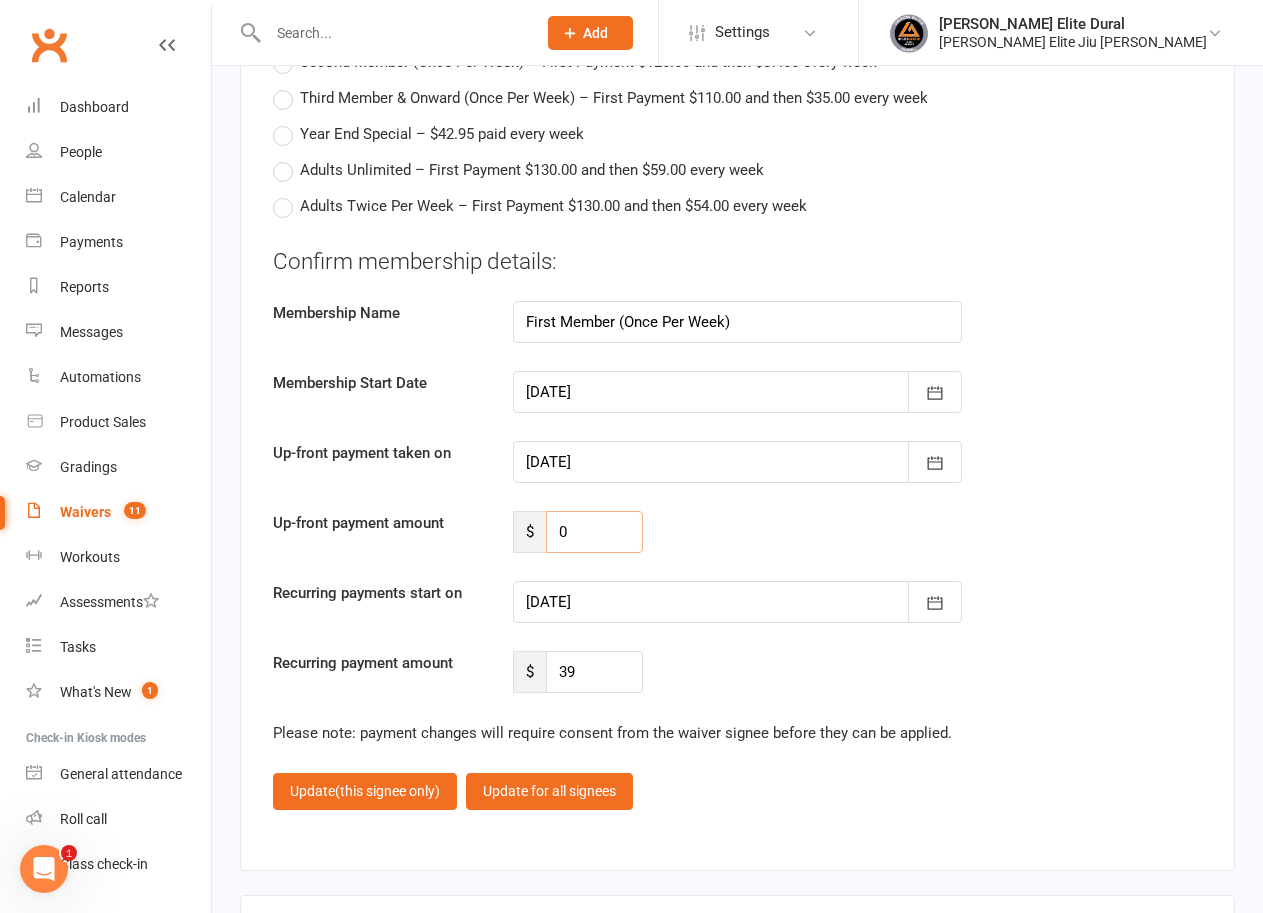 type on "0" 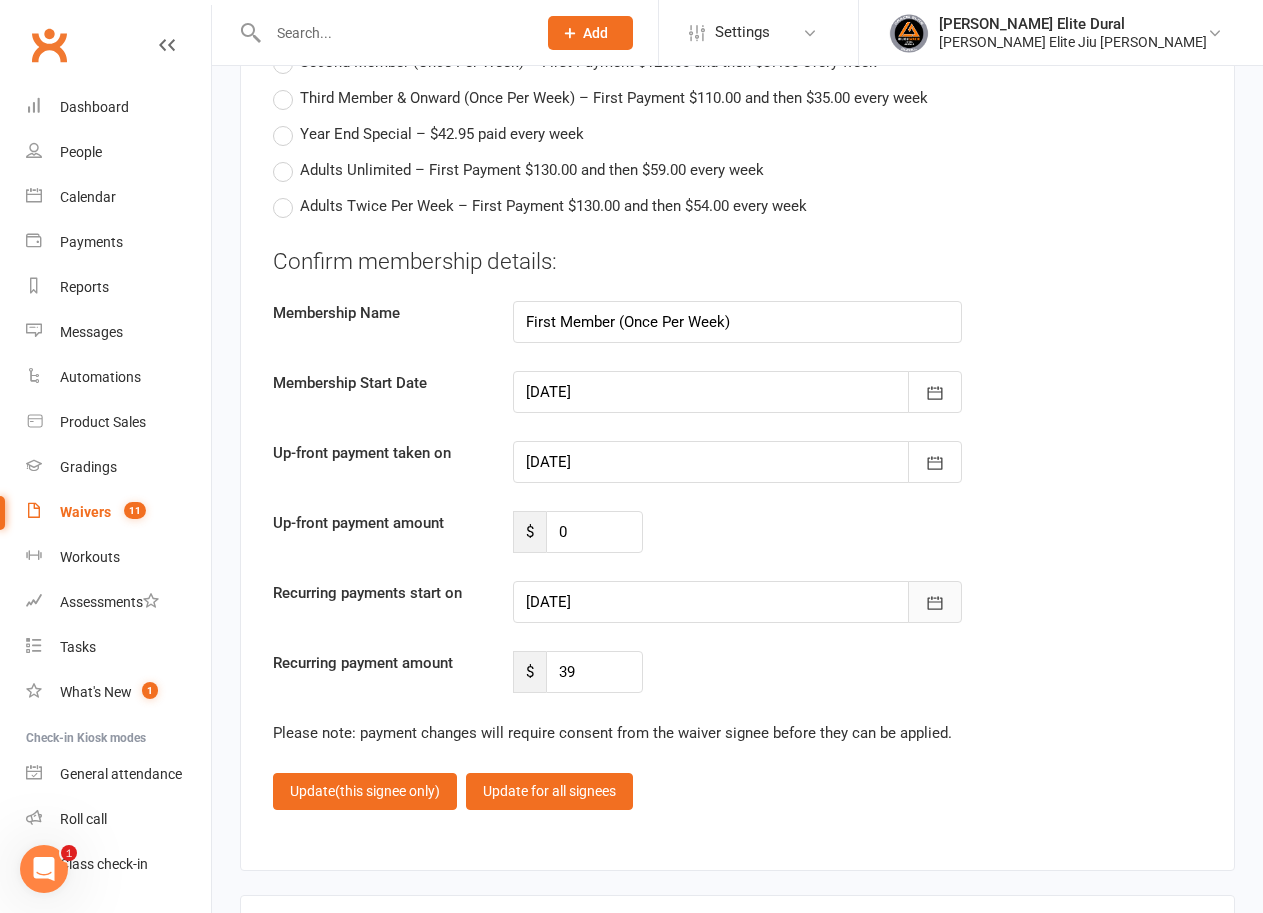type 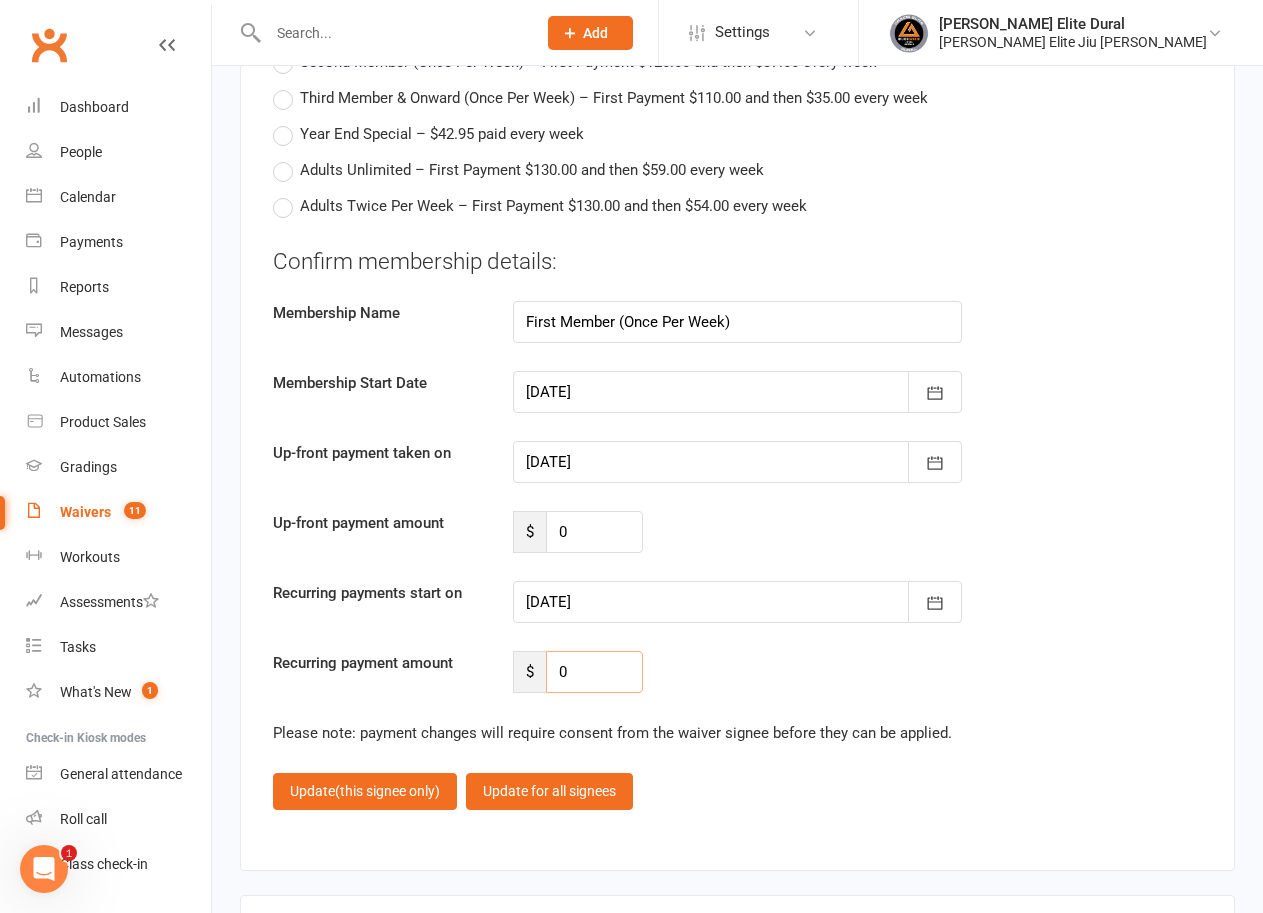 type on "0" 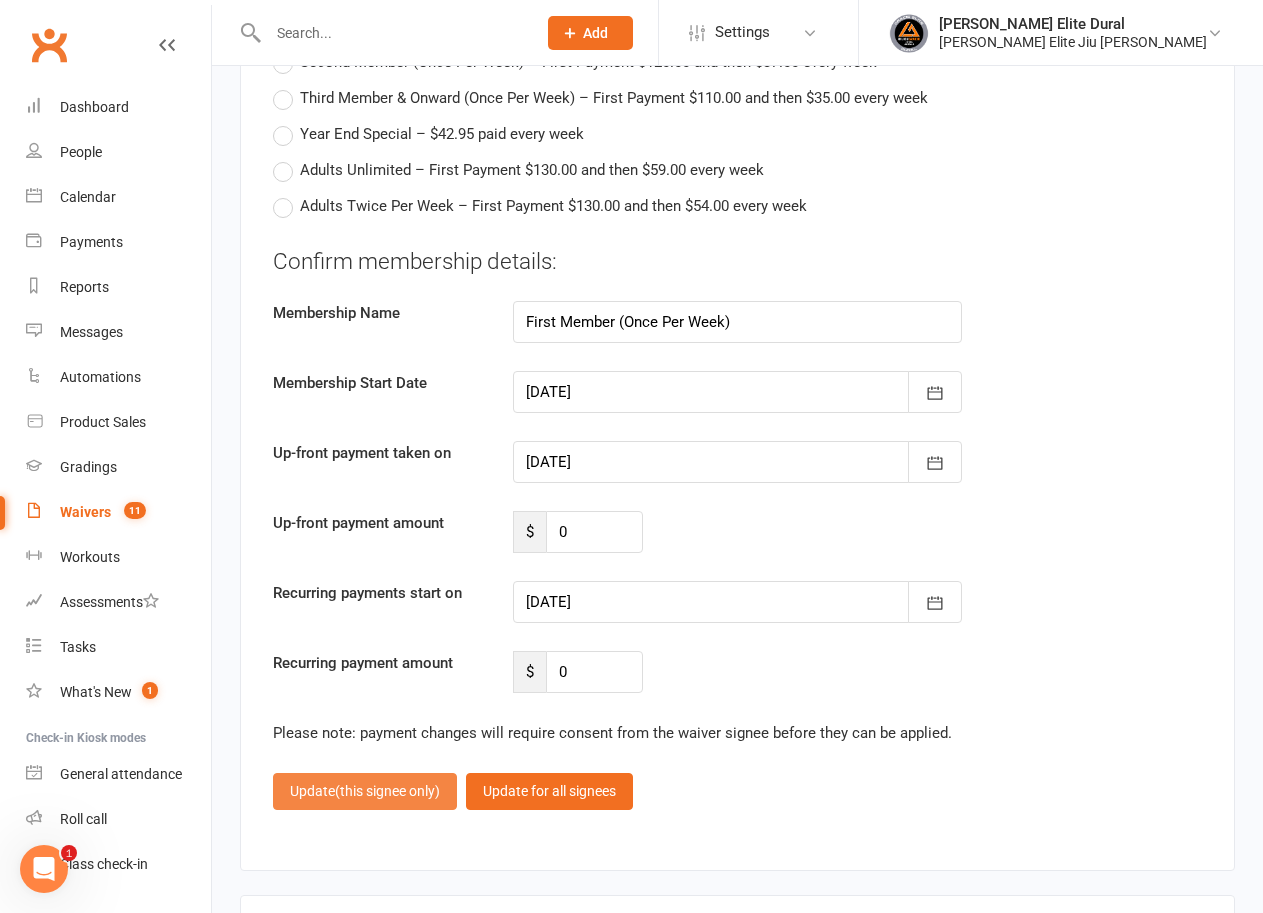 type 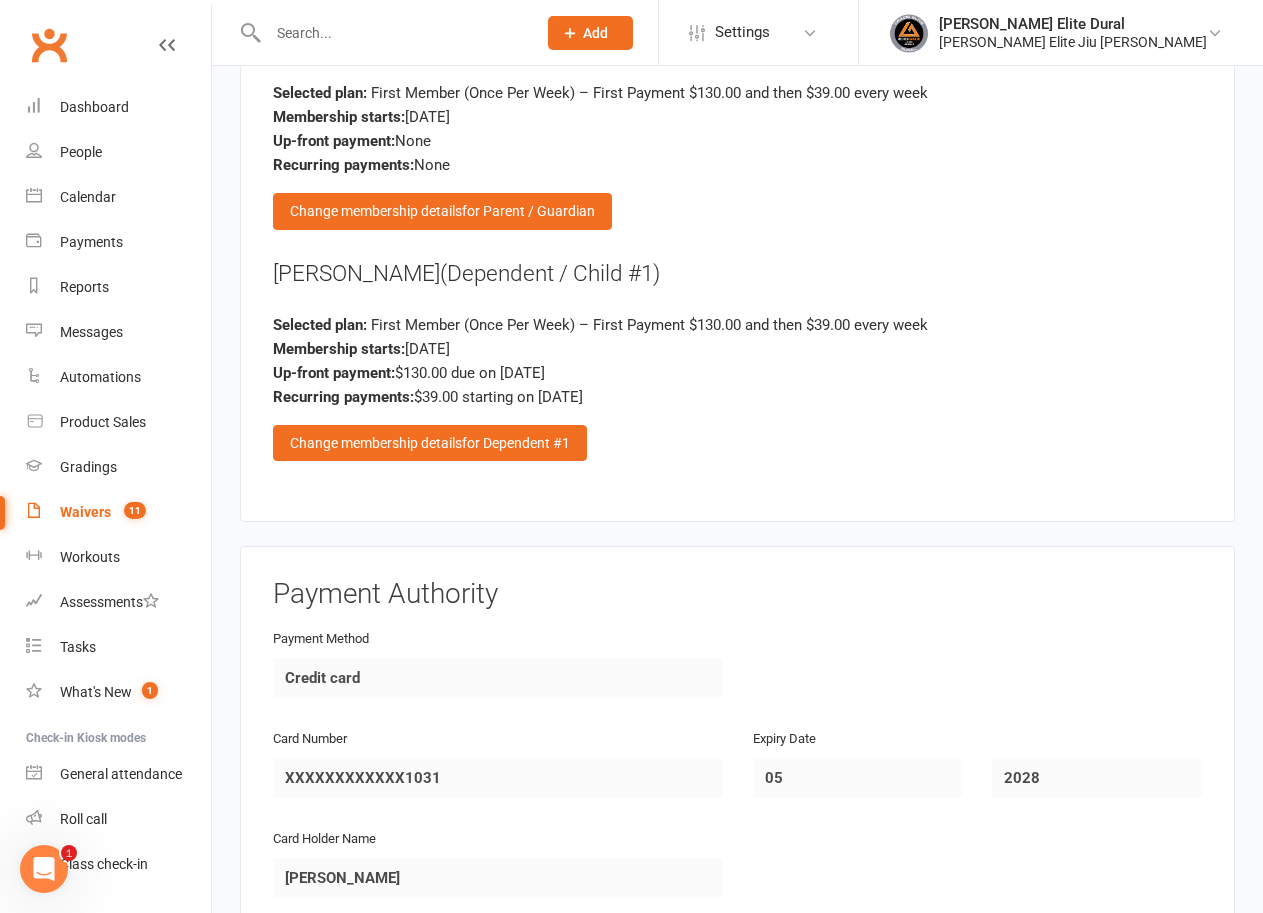 scroll, scrollTop: 2092, scrollLeft: 0, axis: vertical 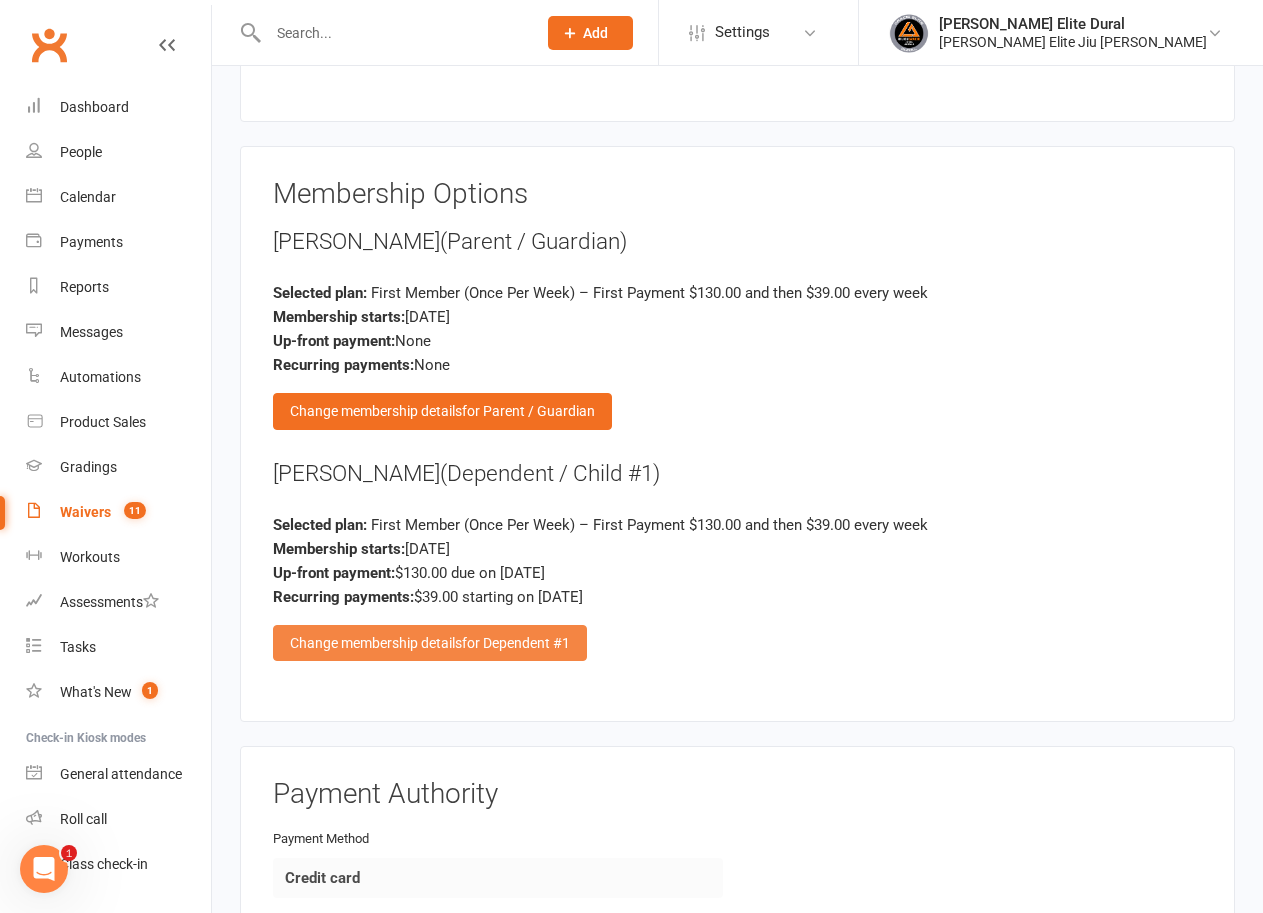 click on "for Dependent #1" at bounding box center (516, 643) 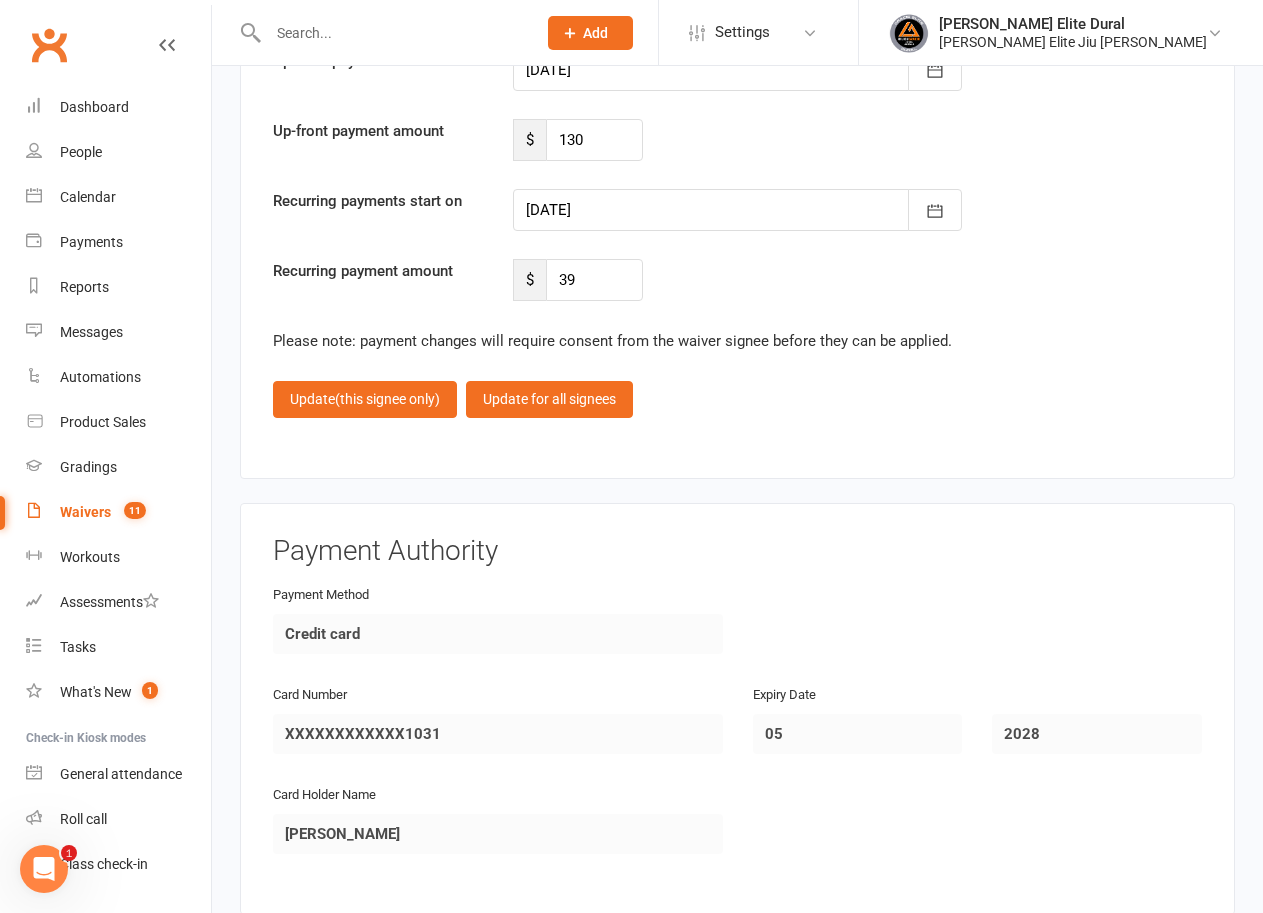 scroll, scrollTop: 2692, scrollLeft: 0, axis: vertical 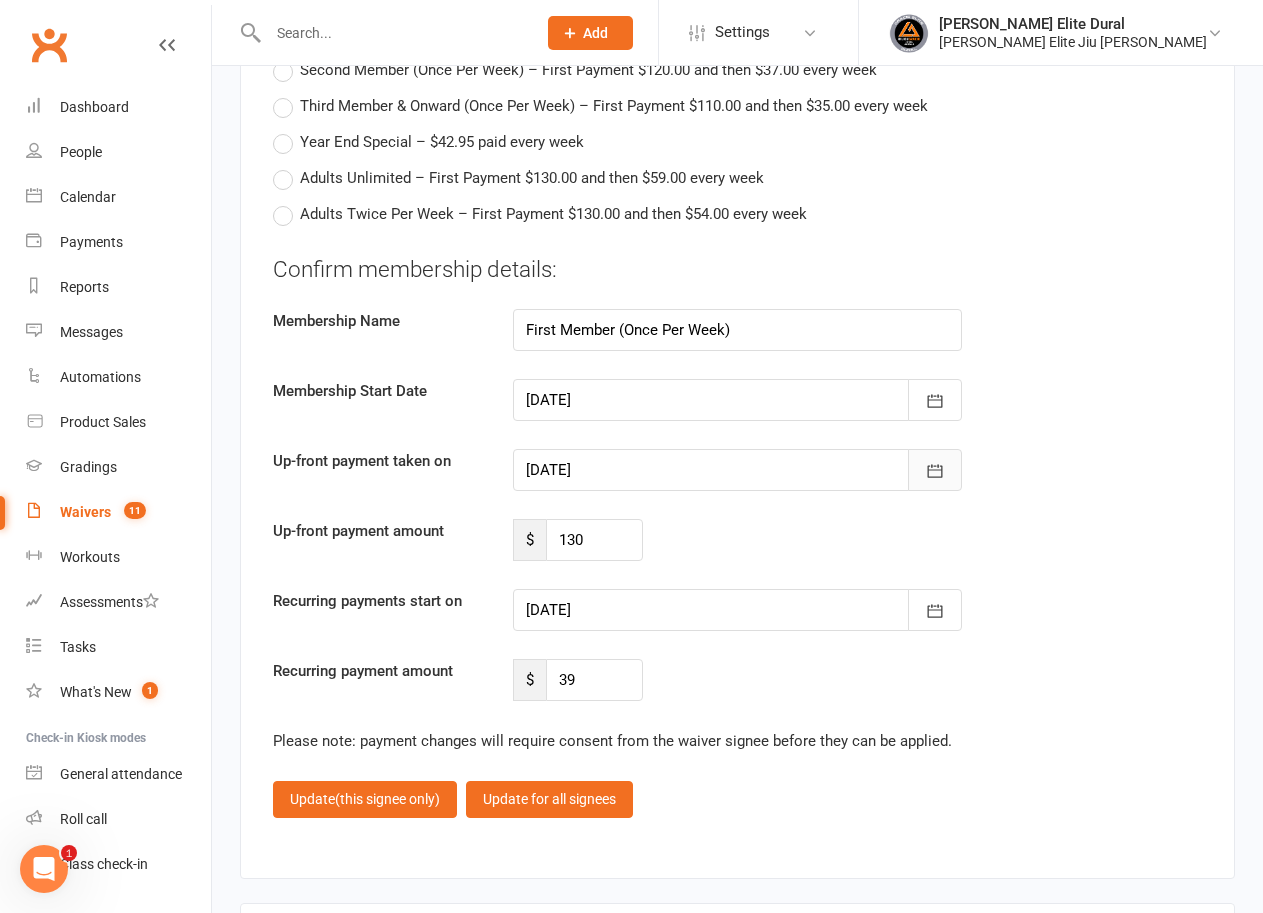 click at bounding box center (935, 470) 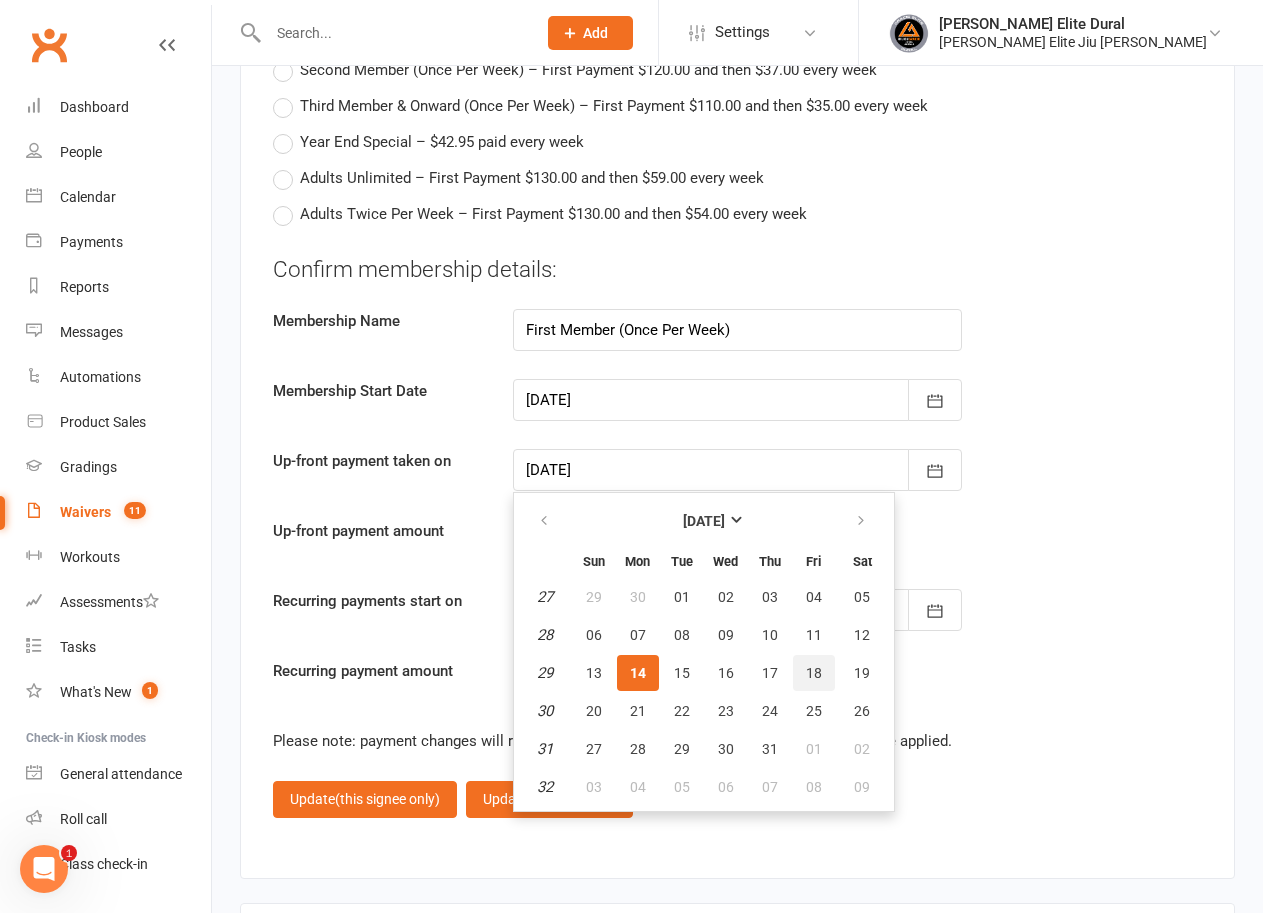 click on "18" at bounding box center (814, 673) 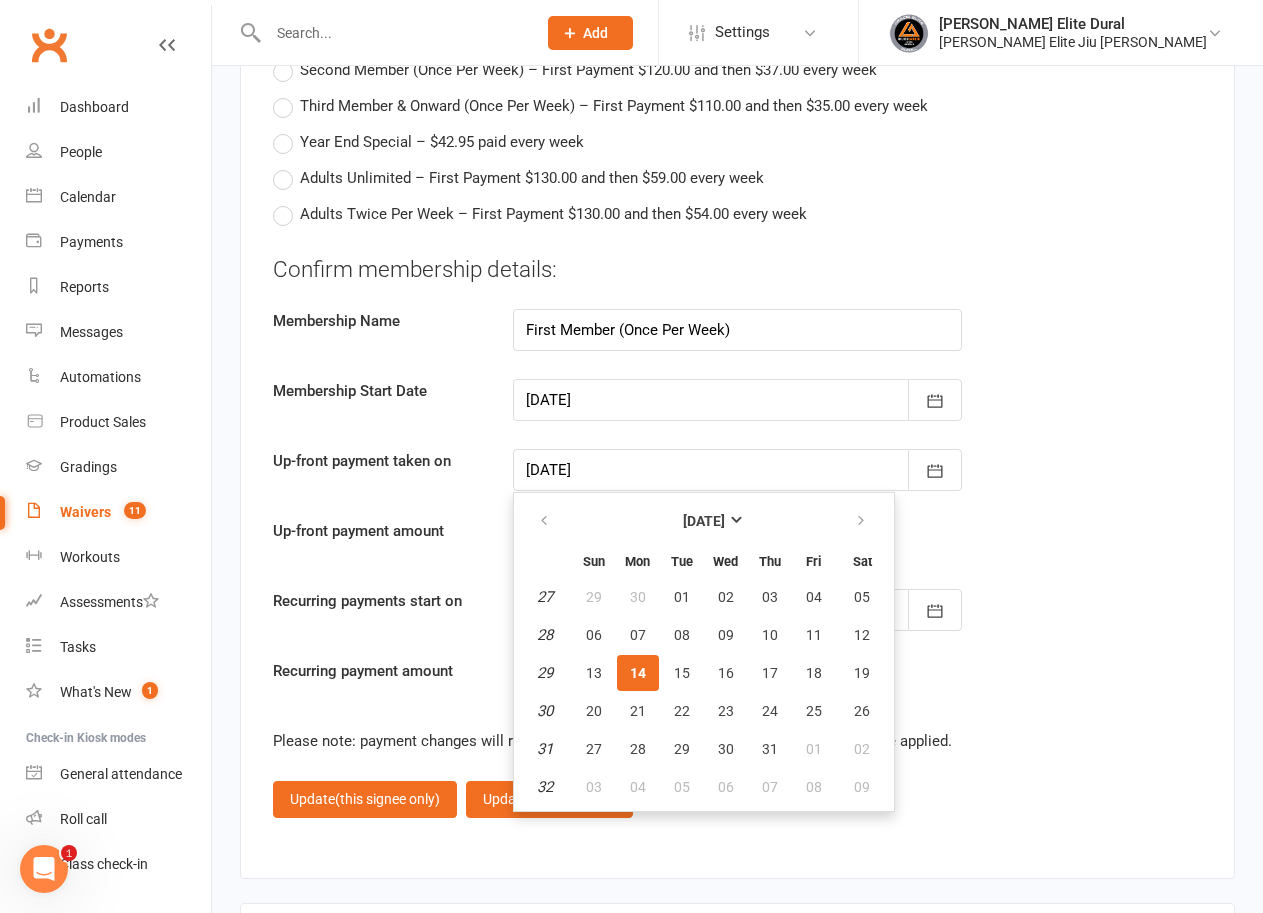 type on "[DATE]" 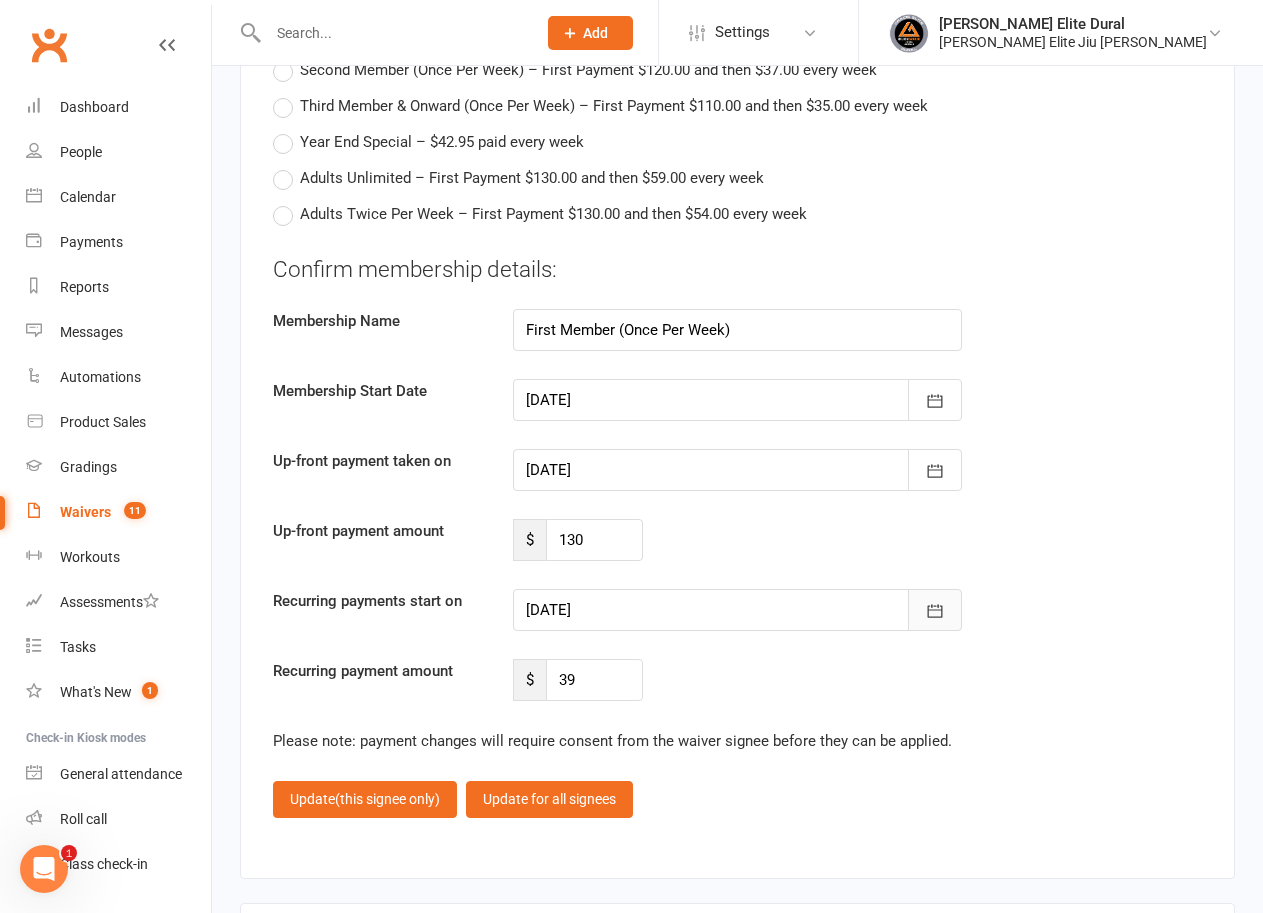 click at bounding box center (935, 610) 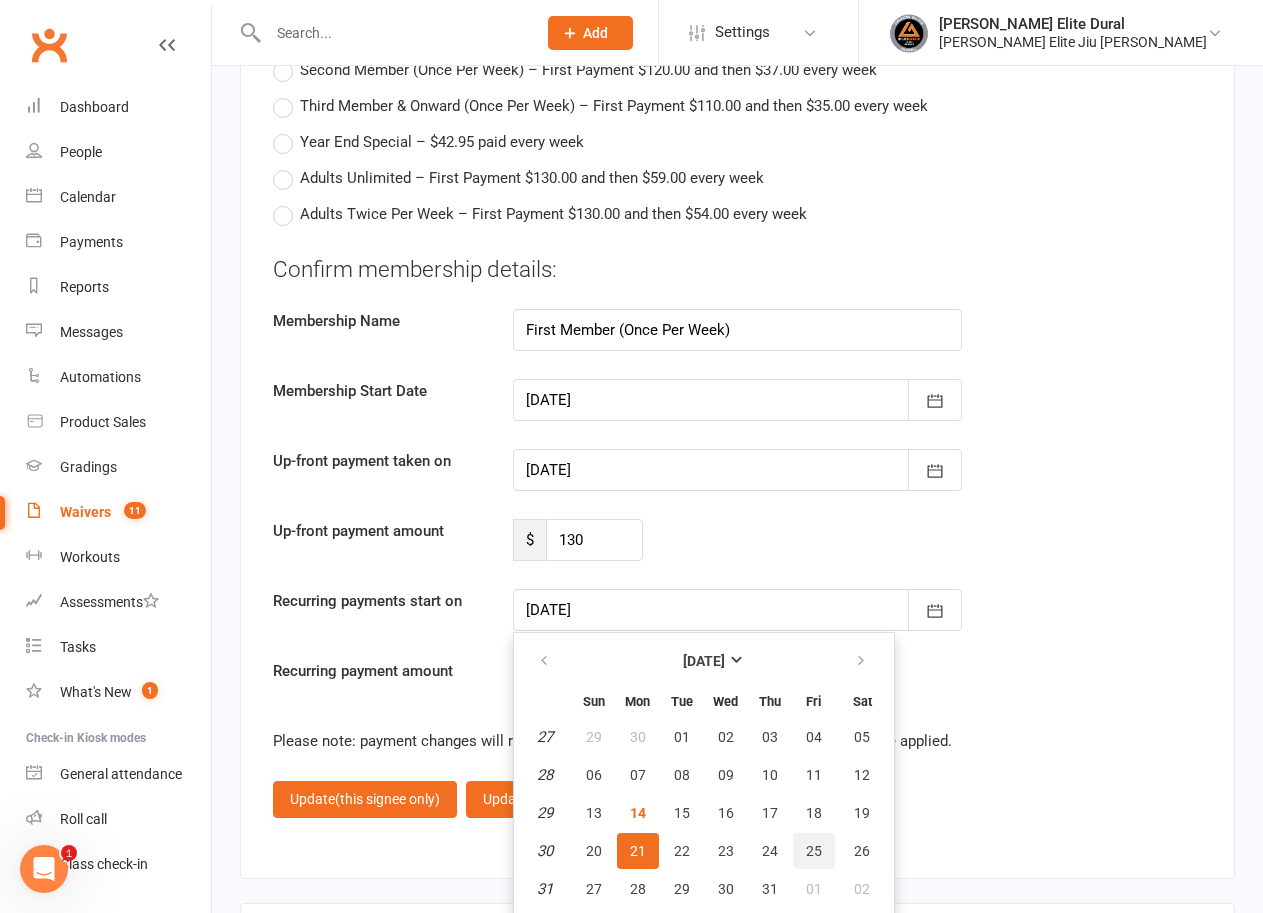 click on "25" at bounding box center [814, 851] 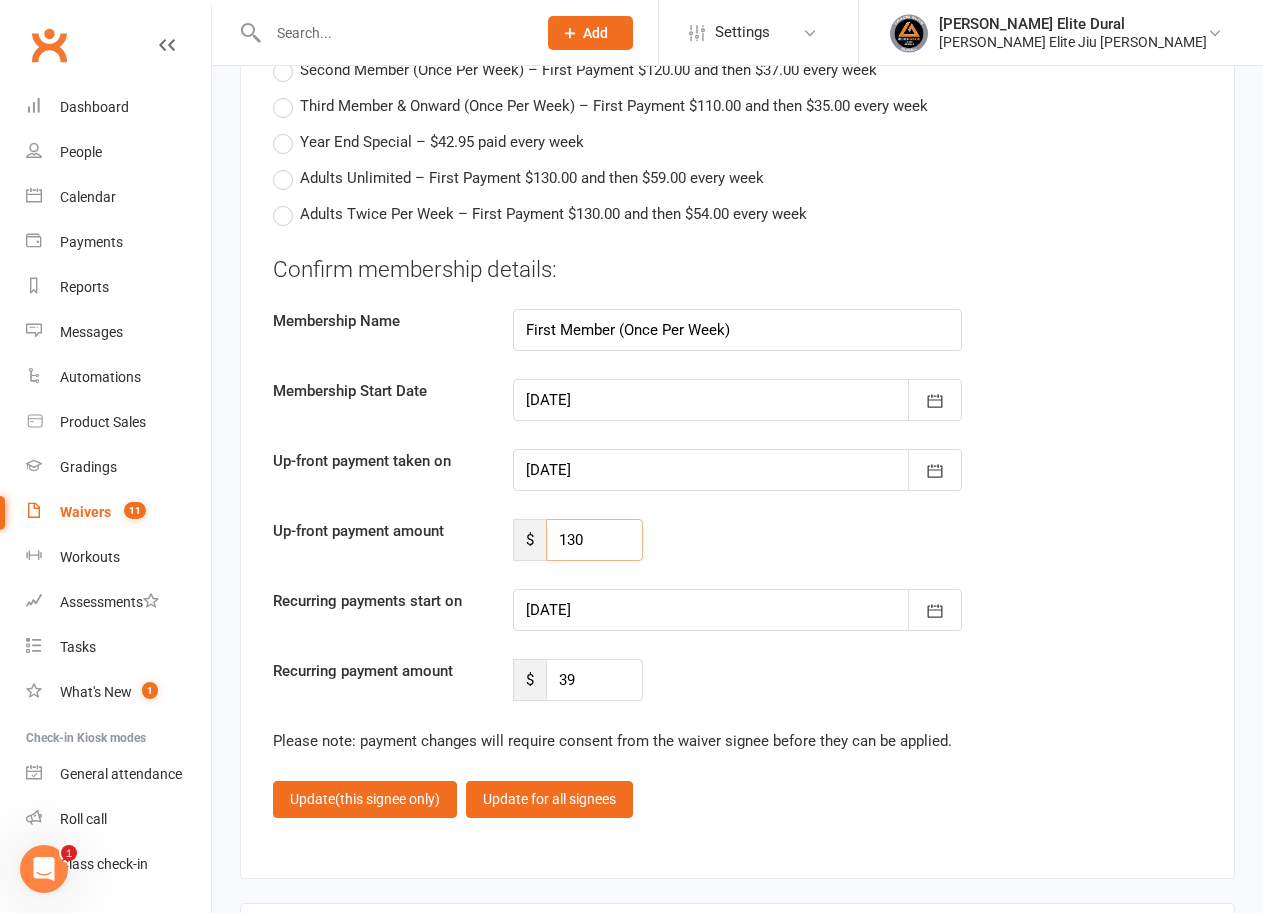 drag, startPoint x: 461, startPoint y: 490, endPoint x: 371, endPoint y: 483, distance: 90.27181 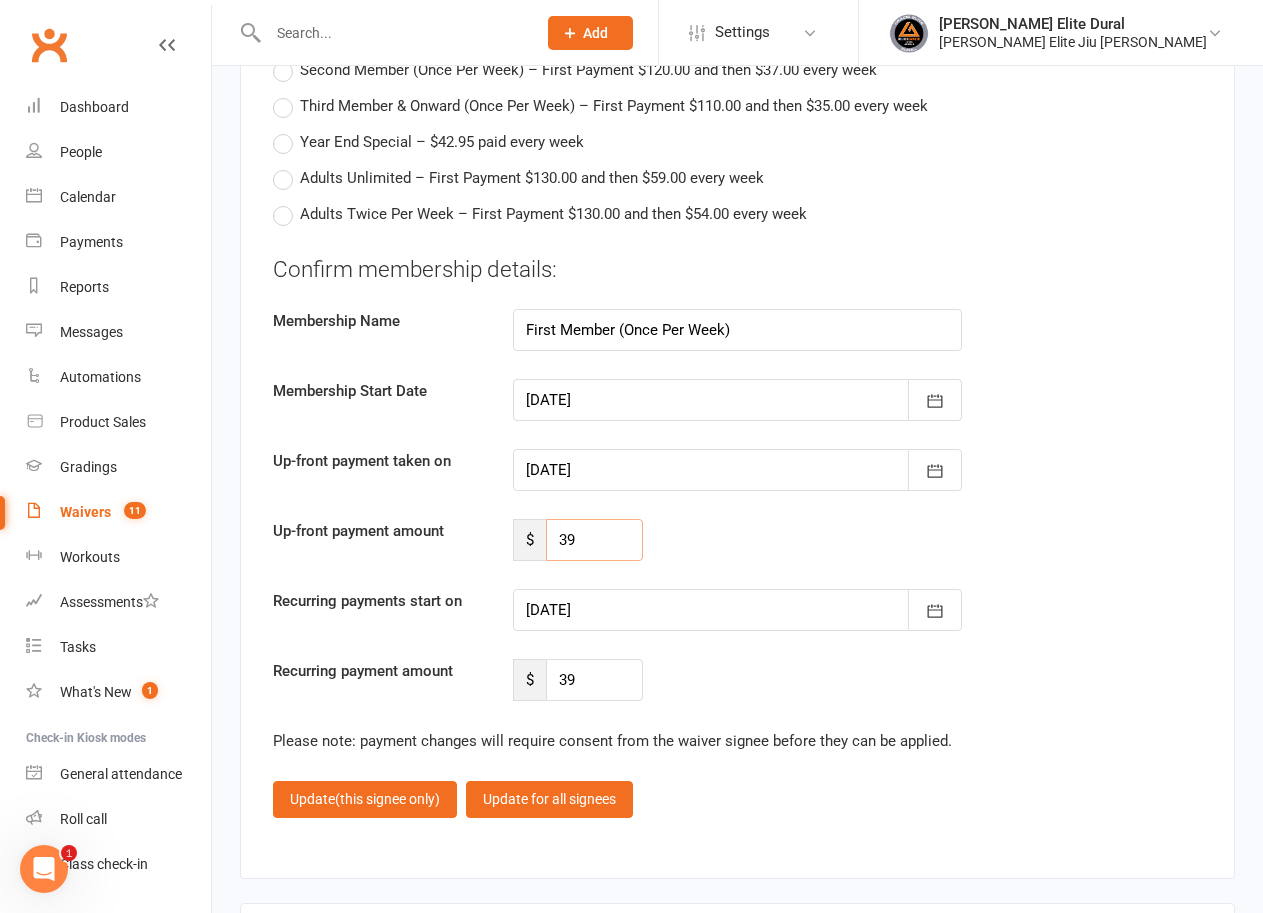 type on "39" 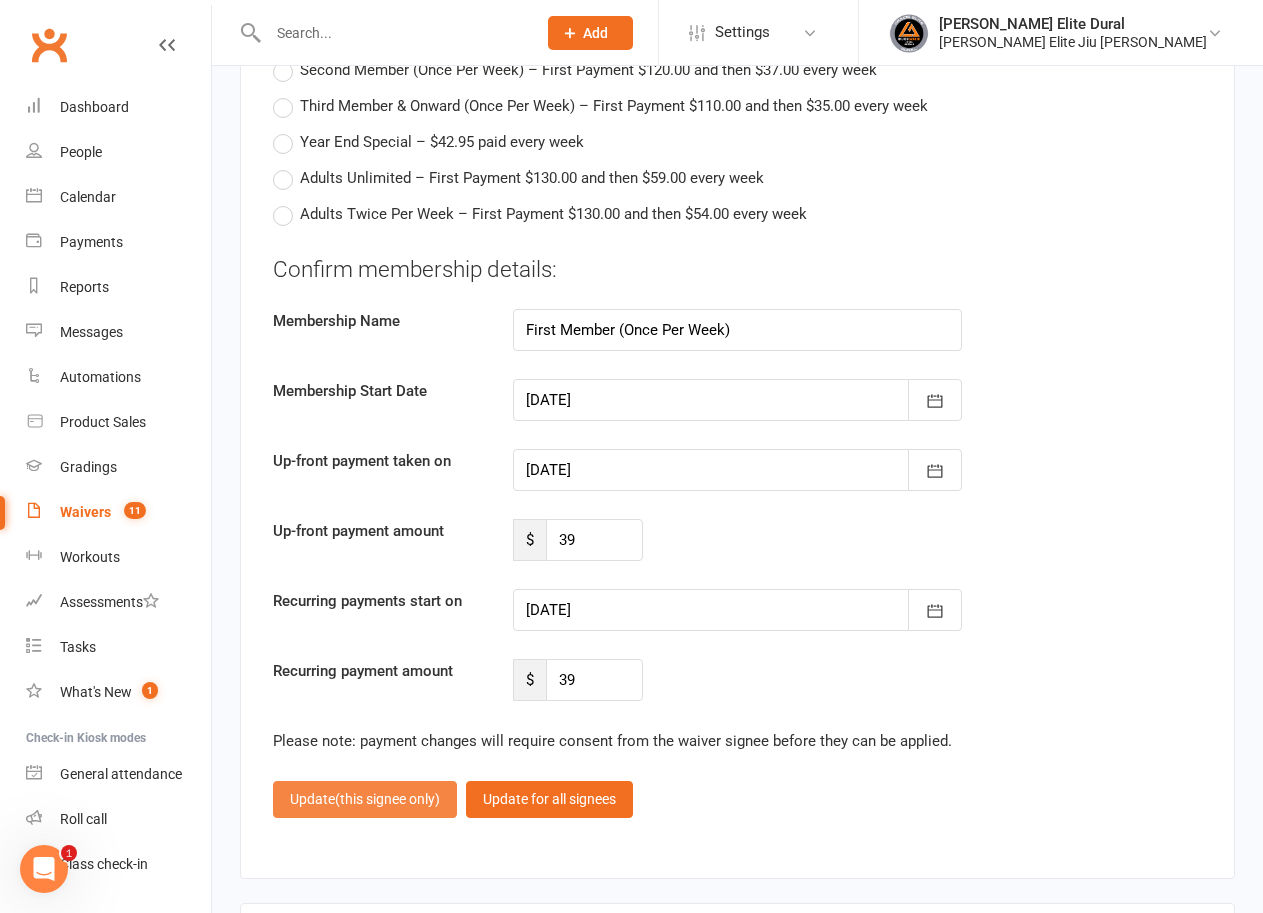 click on "(this signee only)" at bounding box center [387, 799] 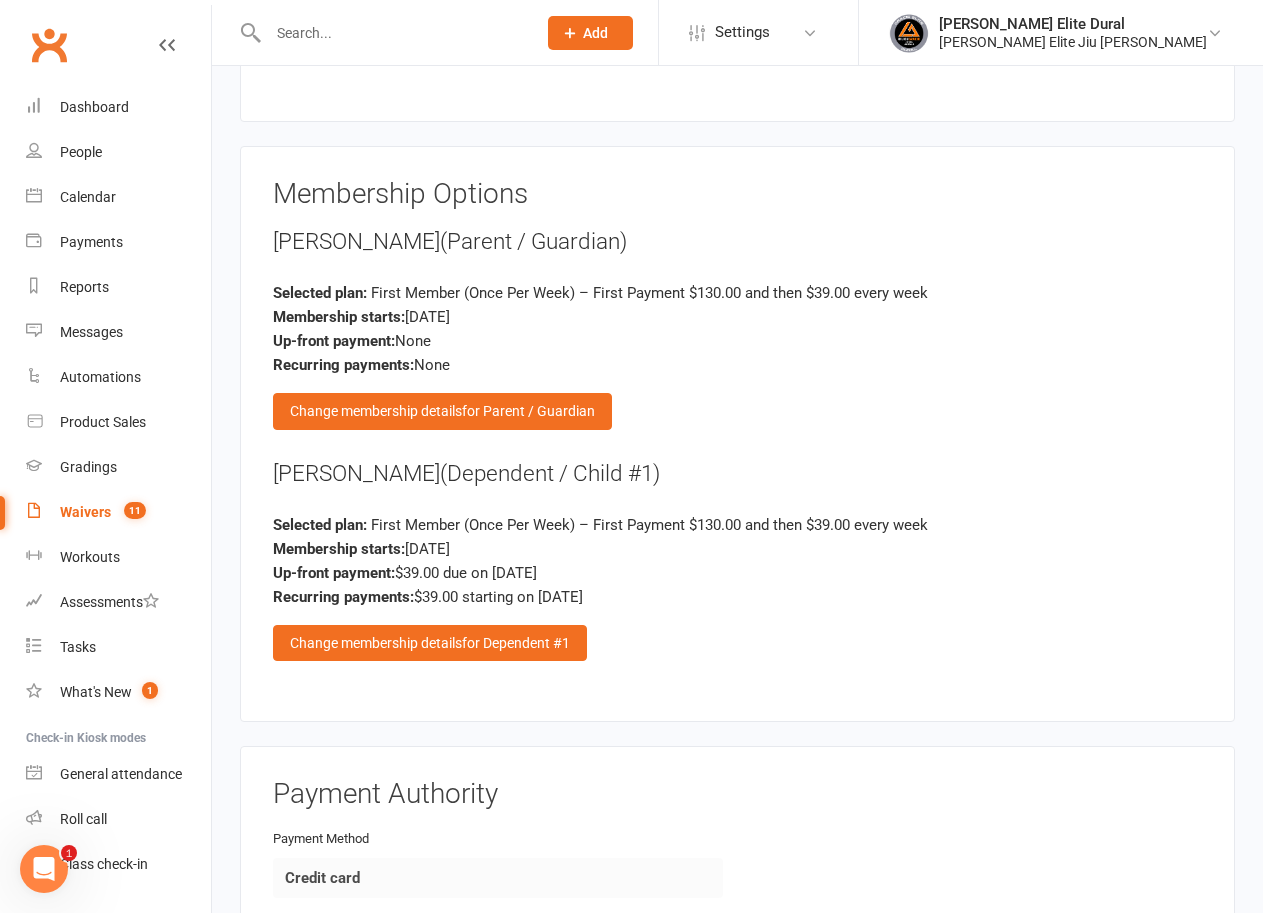 scroll, scrollTop: 2692, scrollLeft: 0, axis: vertical 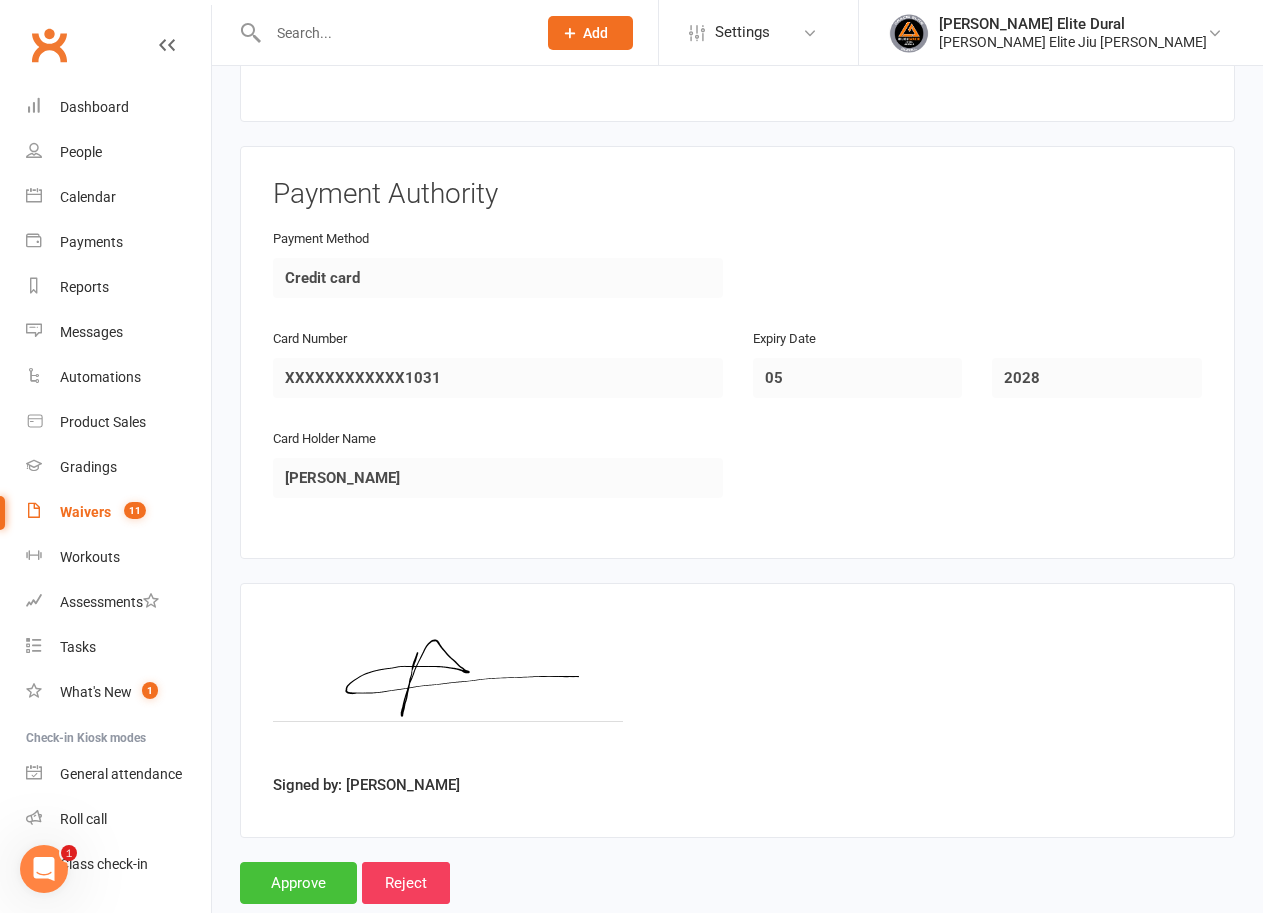 click on "Approve" at bounding box center (298, 883) 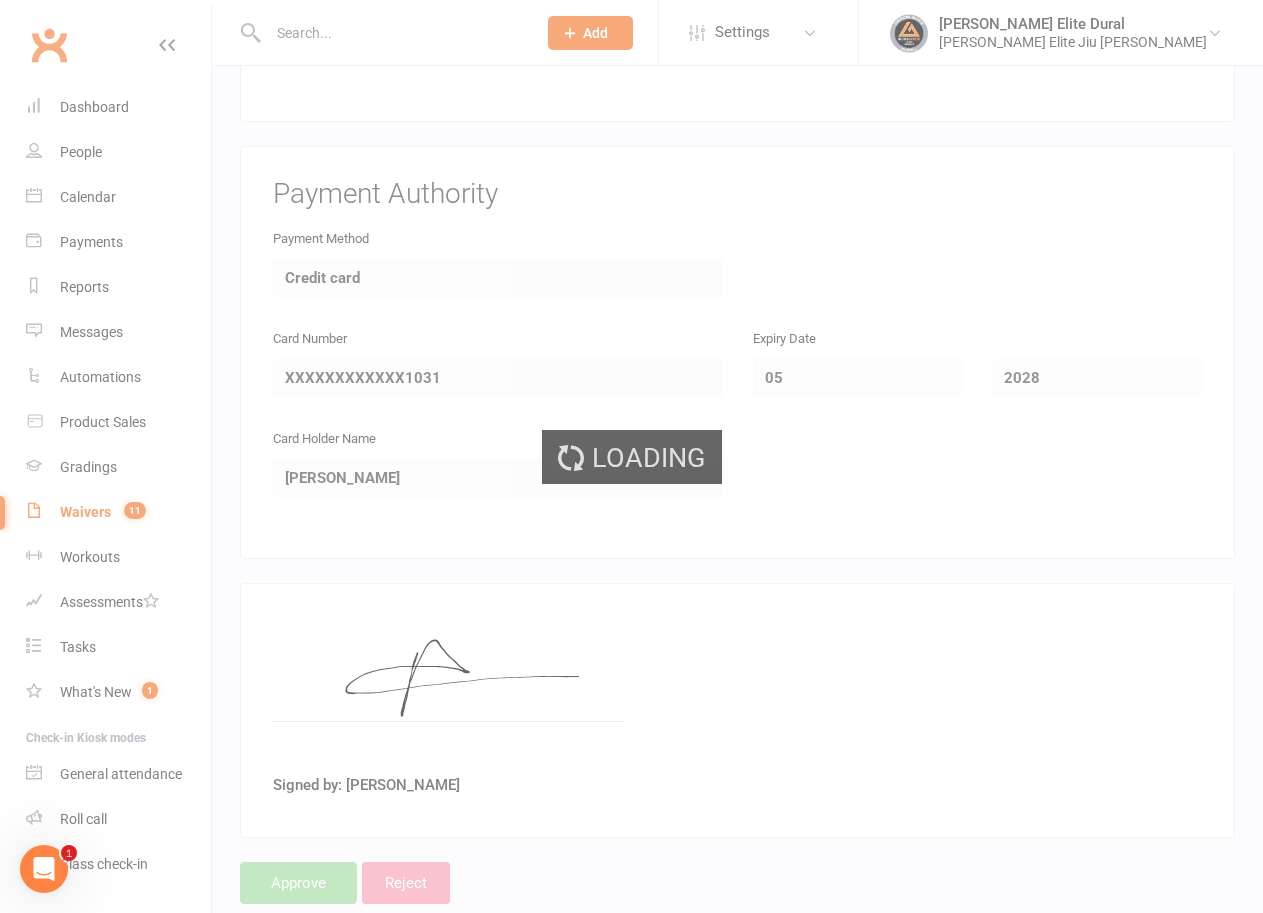 scroll, scrollTop: 0, scrollLeft: 0, axis: both 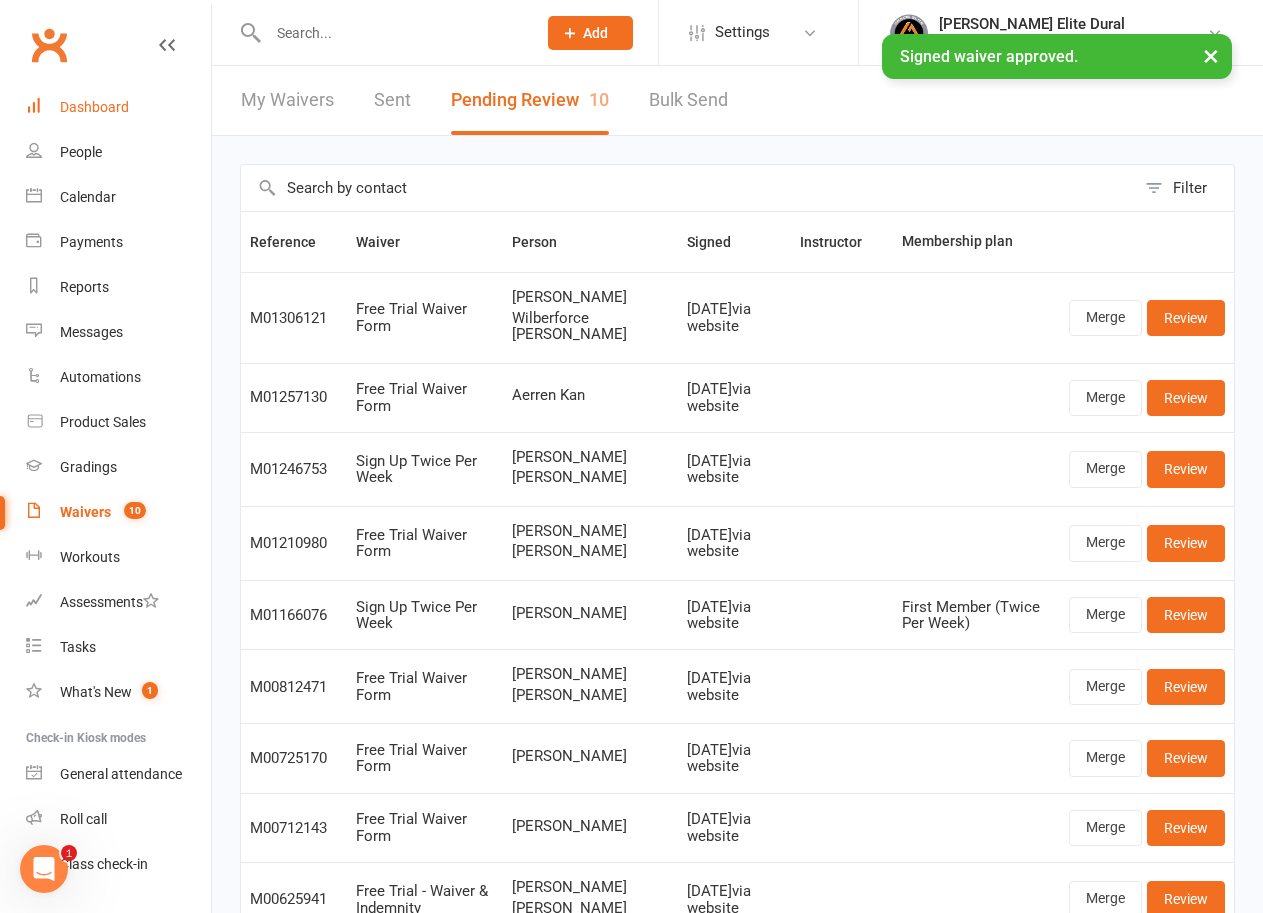 click on "Dashboard" at bounding box center [94, 107] 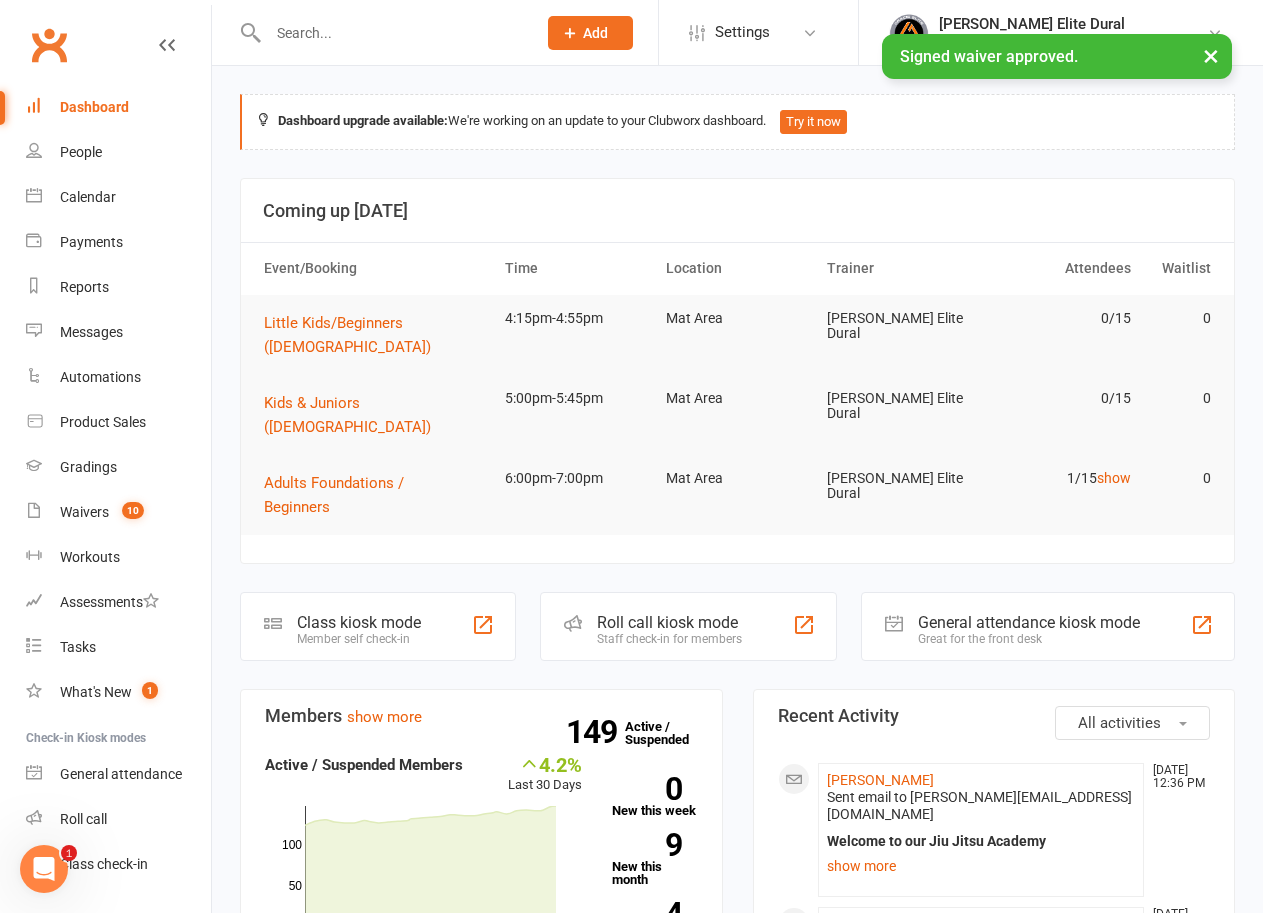click on "× Signed waiver approved." at bounding box center [618, 34] 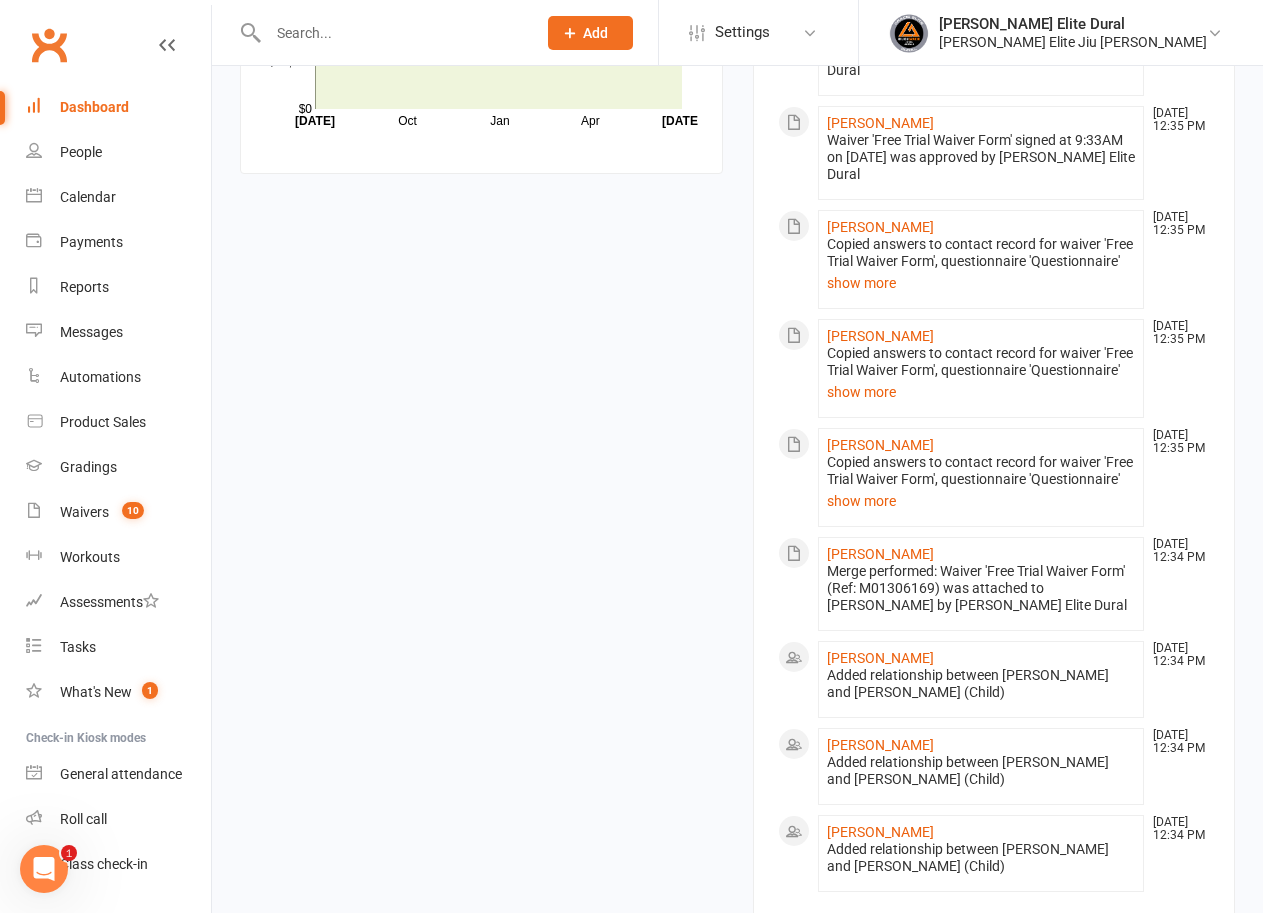scroll, scrollTop: 1981, scrollLeft: 0, axis: vertical 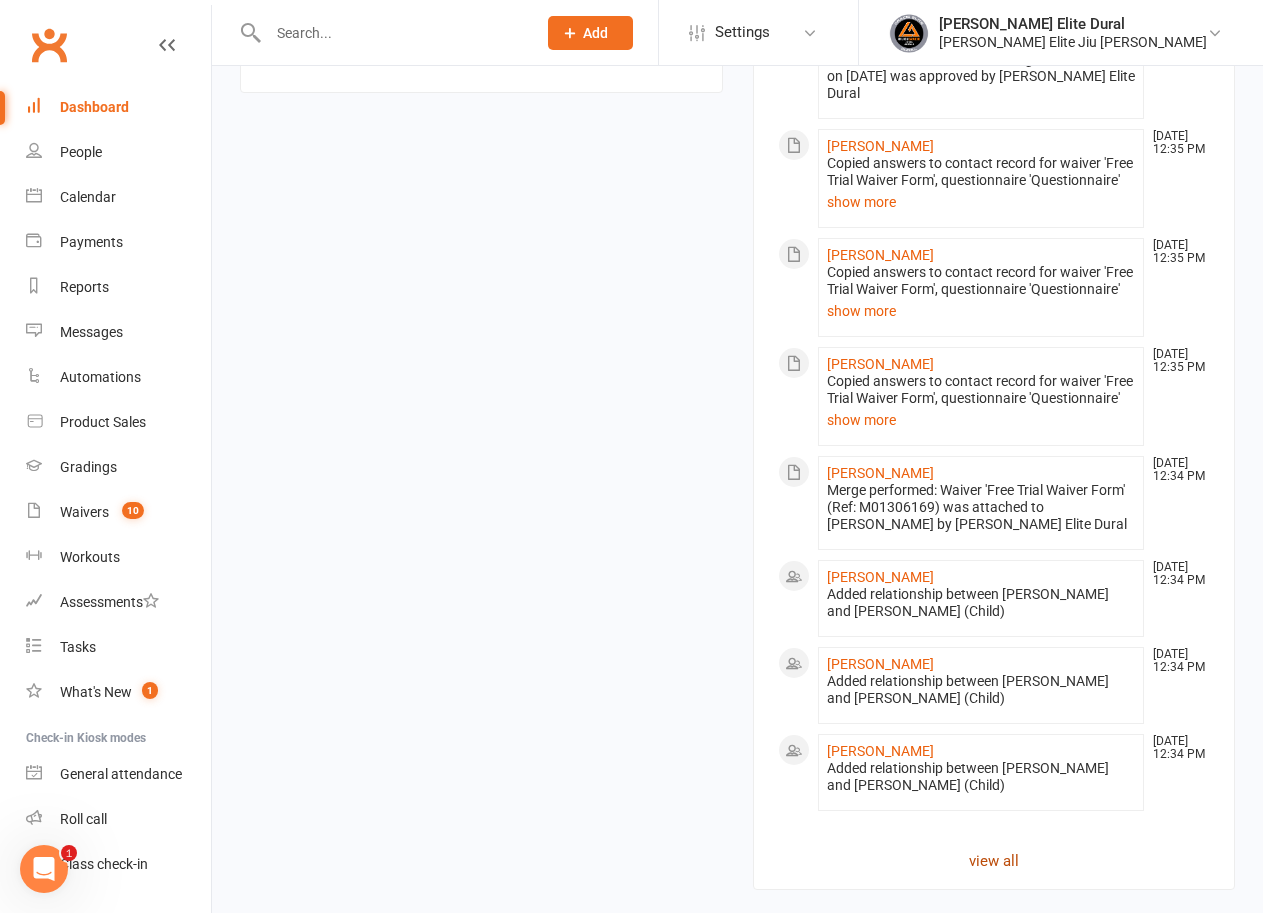 click on "view all" 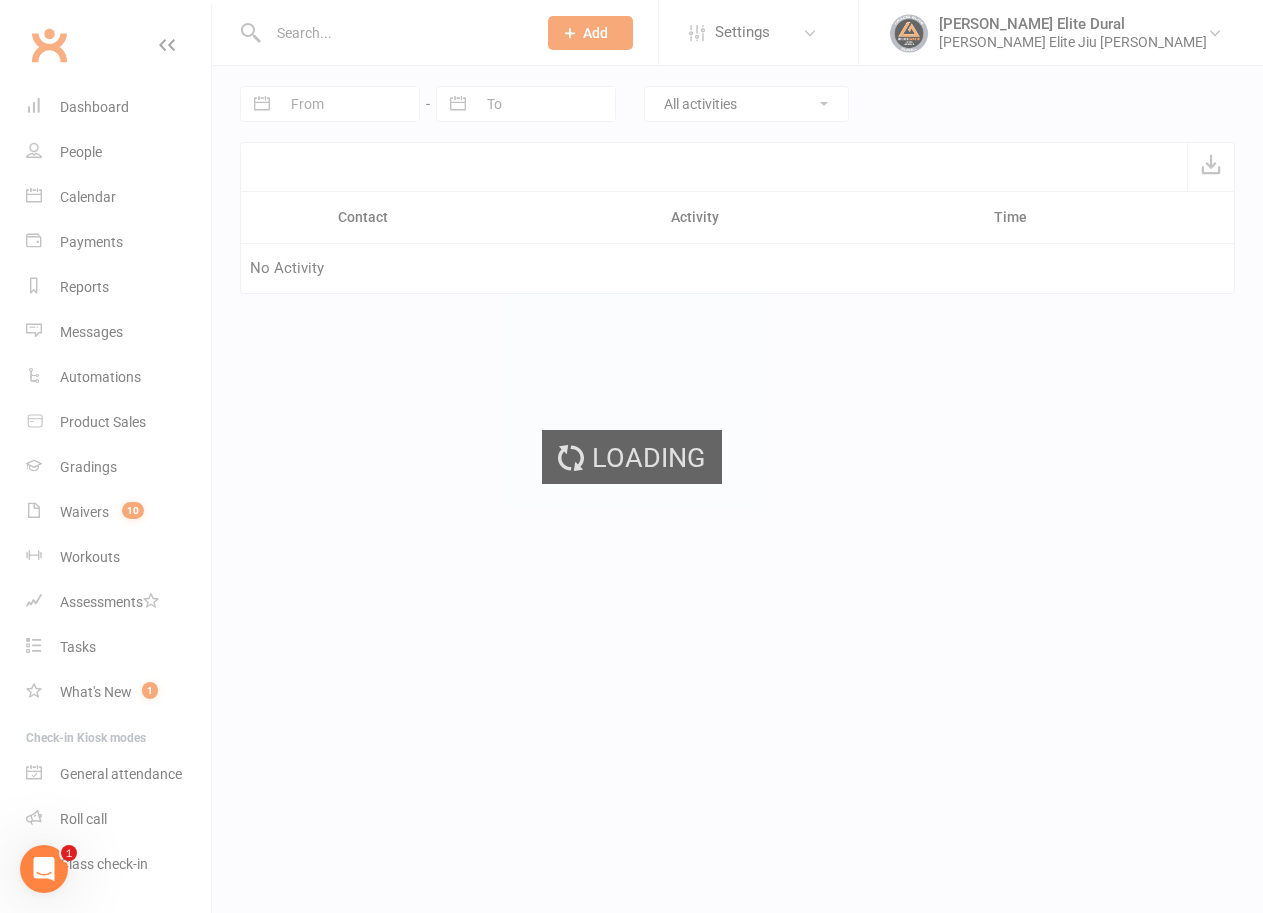 scroll, scrollTop: 0, scrollLeft: 0, axis: both 